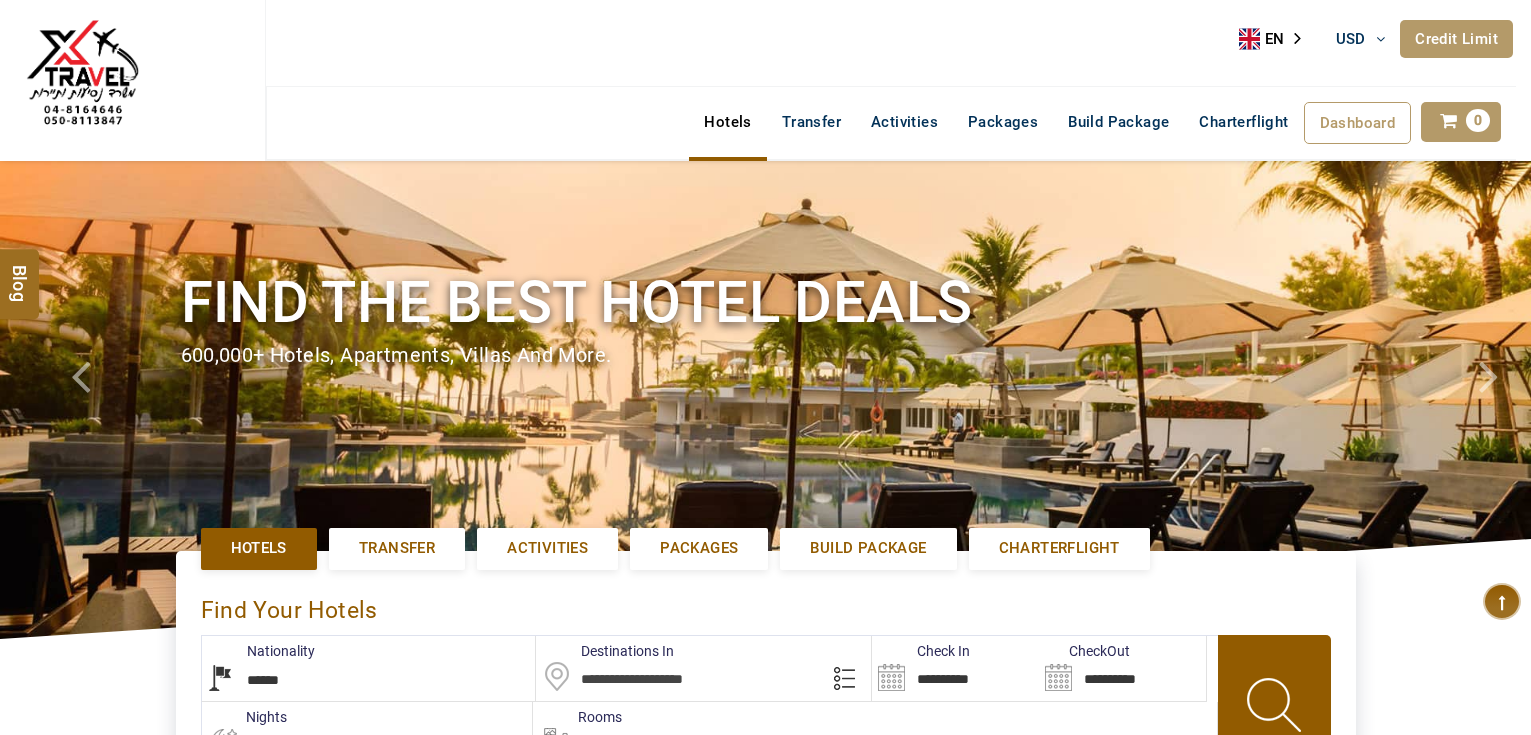 select on "******" 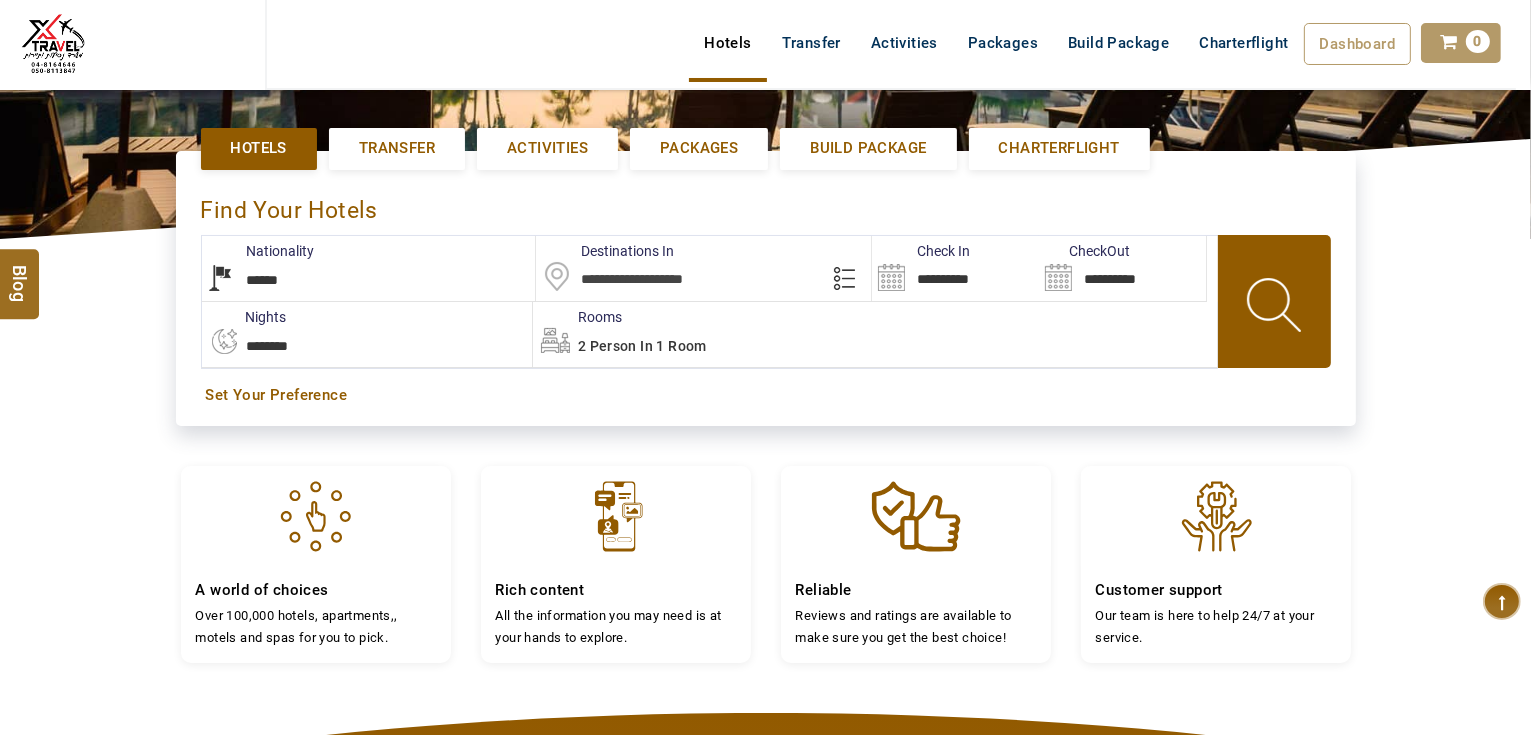 click at bounding box center (703, 268) 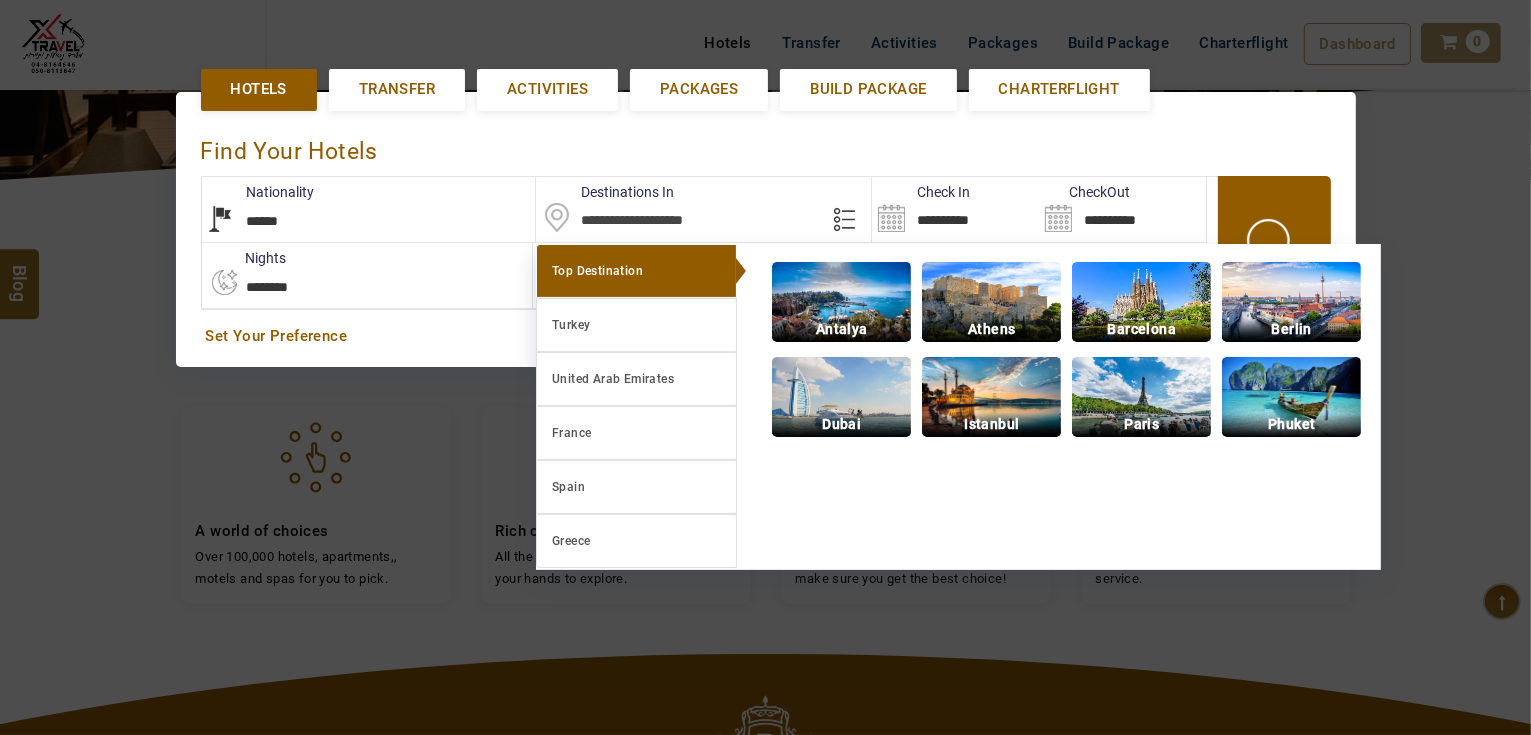 scroll, scrollTop: 460, scrollLeft: 0, axis: vertical 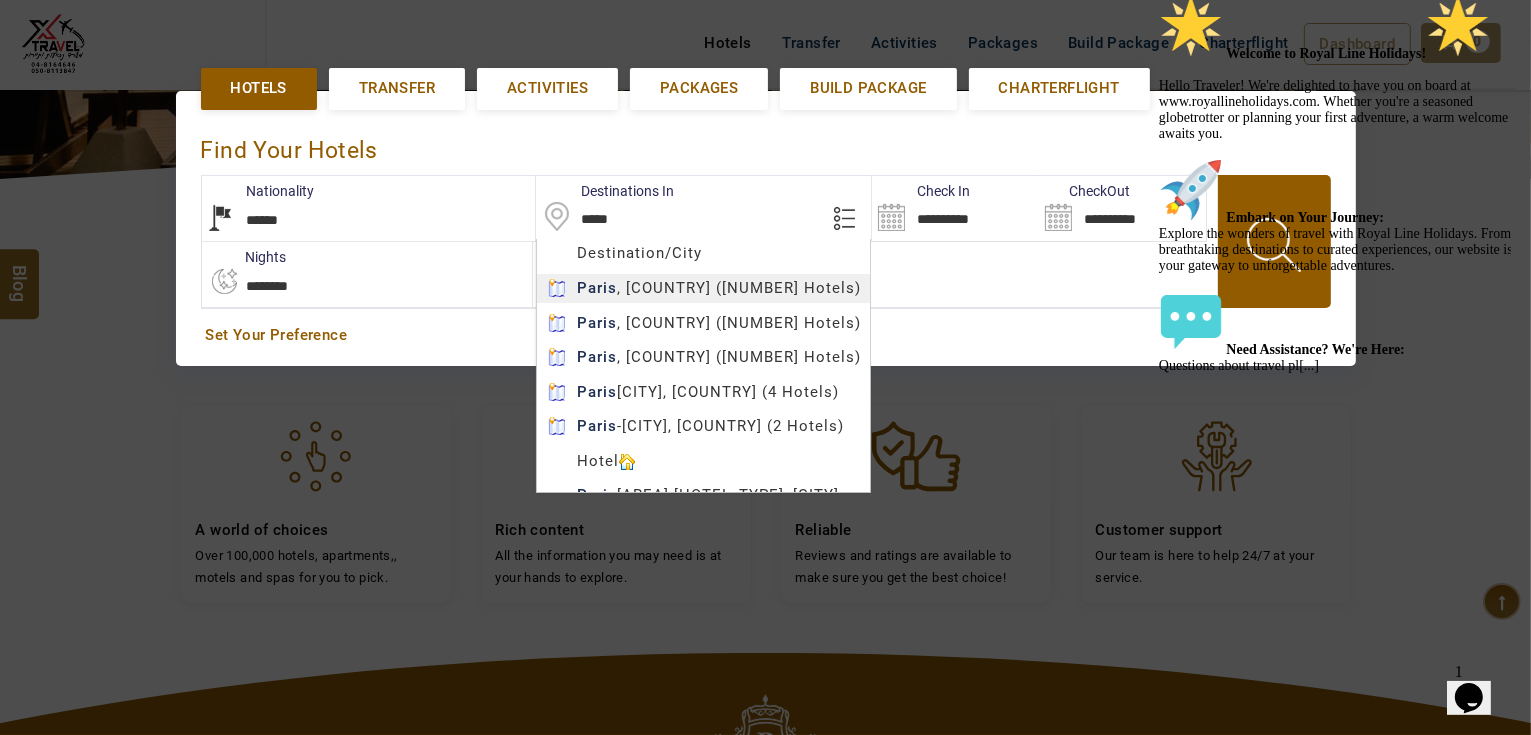 type on "*****" 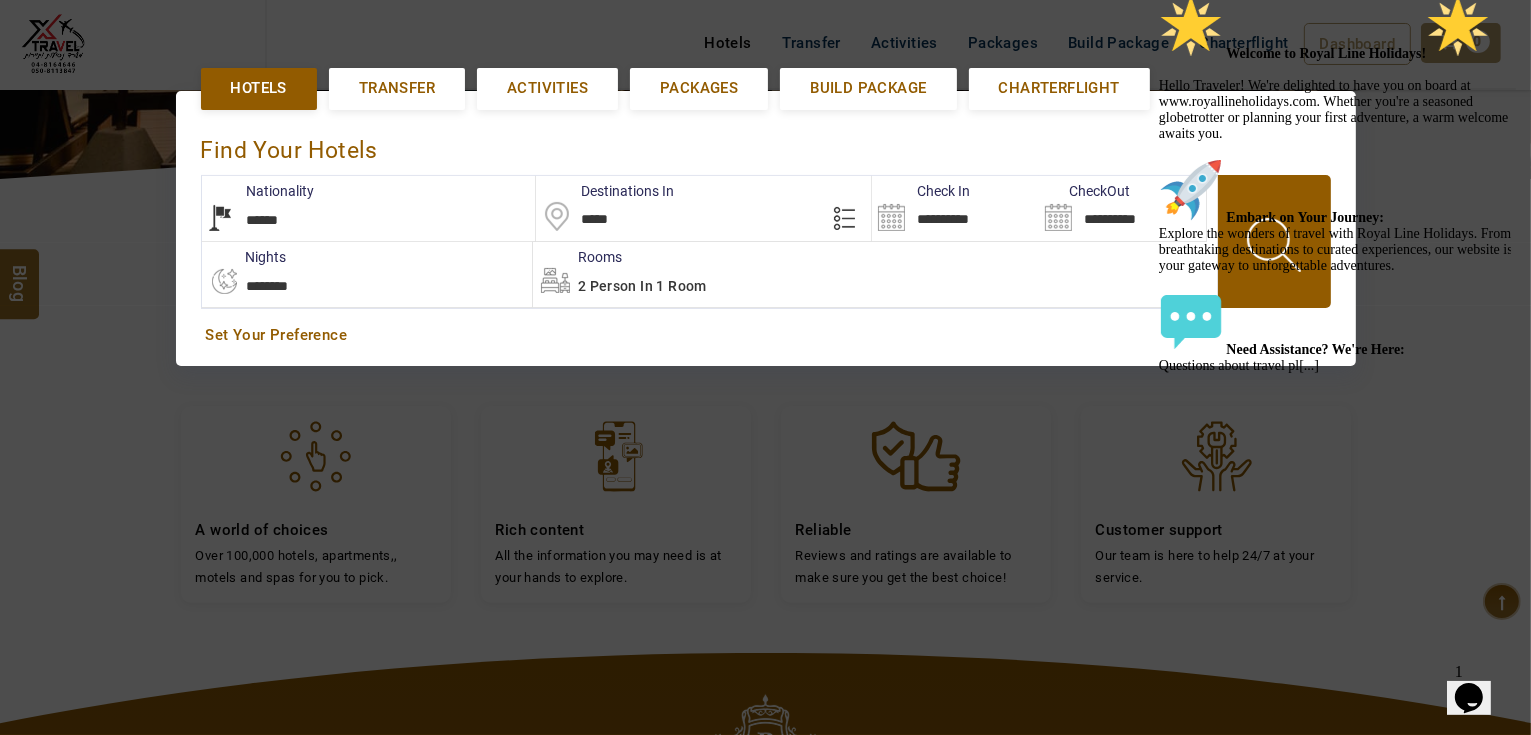 click on "AHMAD JINDAWY USD AED  AED EUR  € USD  $ INR  ₹ THB  ฿ IDR  Rp BHD  BHD TRY  ₺ Credit Limit EN HE AR ES PT ZH Helpline
+971 55 344 0168 Register Now +971 55 344 0168 info@royallineholidays.com About Us What we Offer Blog Why Us Contact Hotels  Transfer Activities Packages Build Package Charterflight Dashboard My Profile My Booking My Reports My Quotation Sign Out 0 Points Redeem Now To Redeem 37092  Points Future Points  2301   Points Credit Limit Credit Limit USD 30000.00 70% Complete Used USD 8707.10 Available USD 21292.90 Setting  Looks like you haven't added anything to your cart yet Countinue Shopping ******* ****** Please Wait.. Blog demo
Remember me Forgot
password? LOG IN Don't have an account?   Register Now My Booking View/ Print/Cancel Your Booking without Signing in Submit demo
In A Few Moment, You Will Be Celebrating Best Hotel options galore ! Check In   CheckOut Rooms Rooms Please Wait Find the best hotel deals Hotels  Transfer Activities Packages" at bounding box center [765, 358] 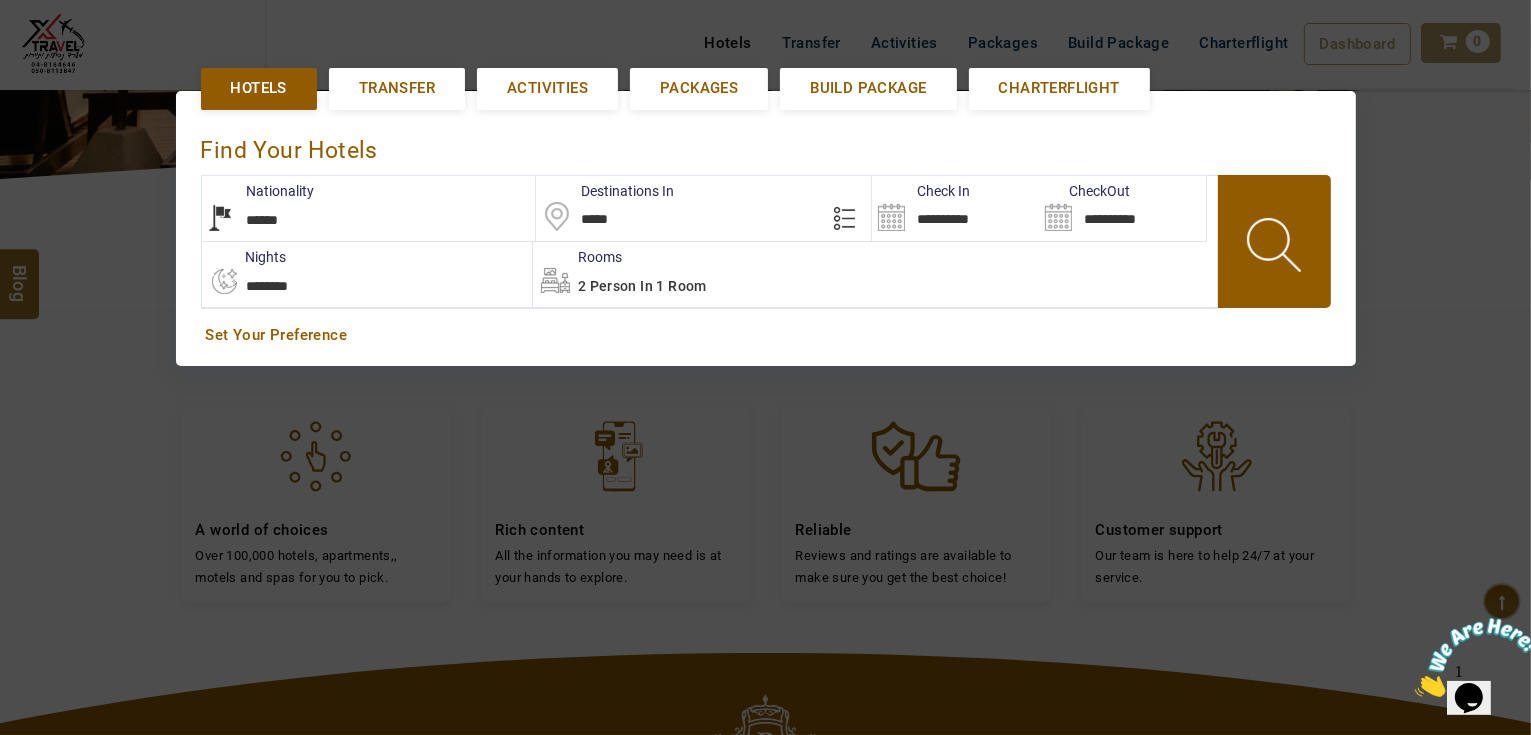 click on "**********" at bounding box center (955, 208) 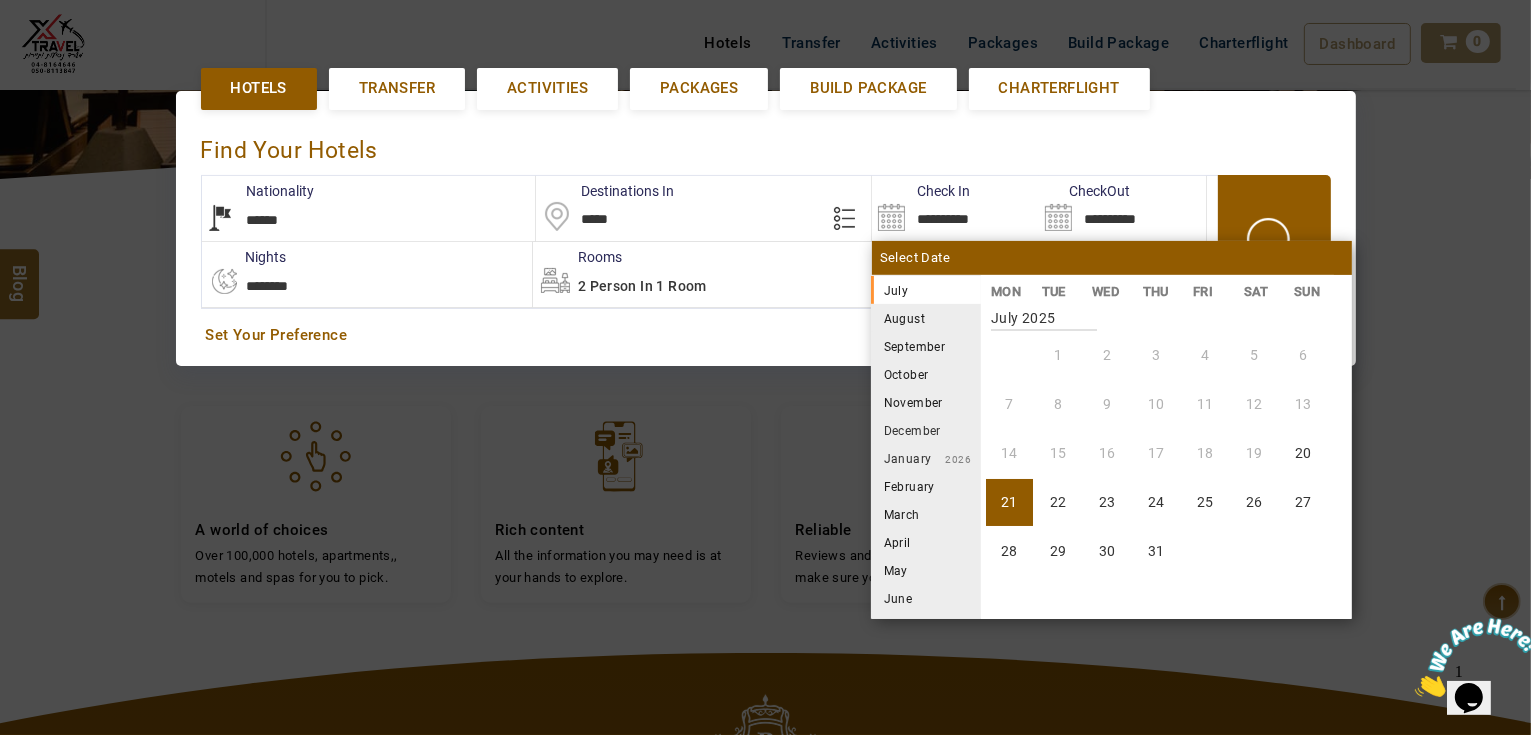 click on "December" at bounding box center [926, 430] 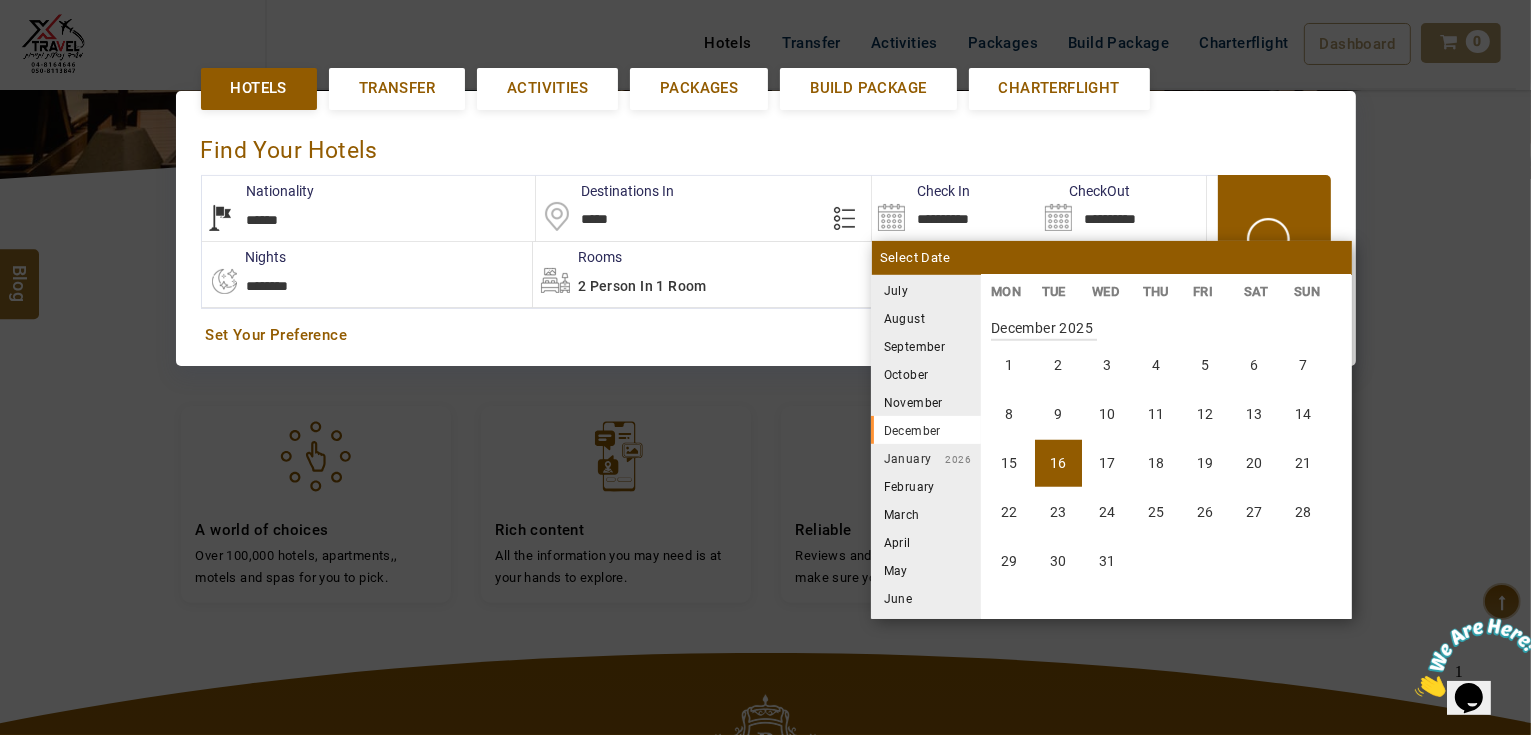 scroll, scrollTop: 1850, scrollLeft: 0, axis: vertical 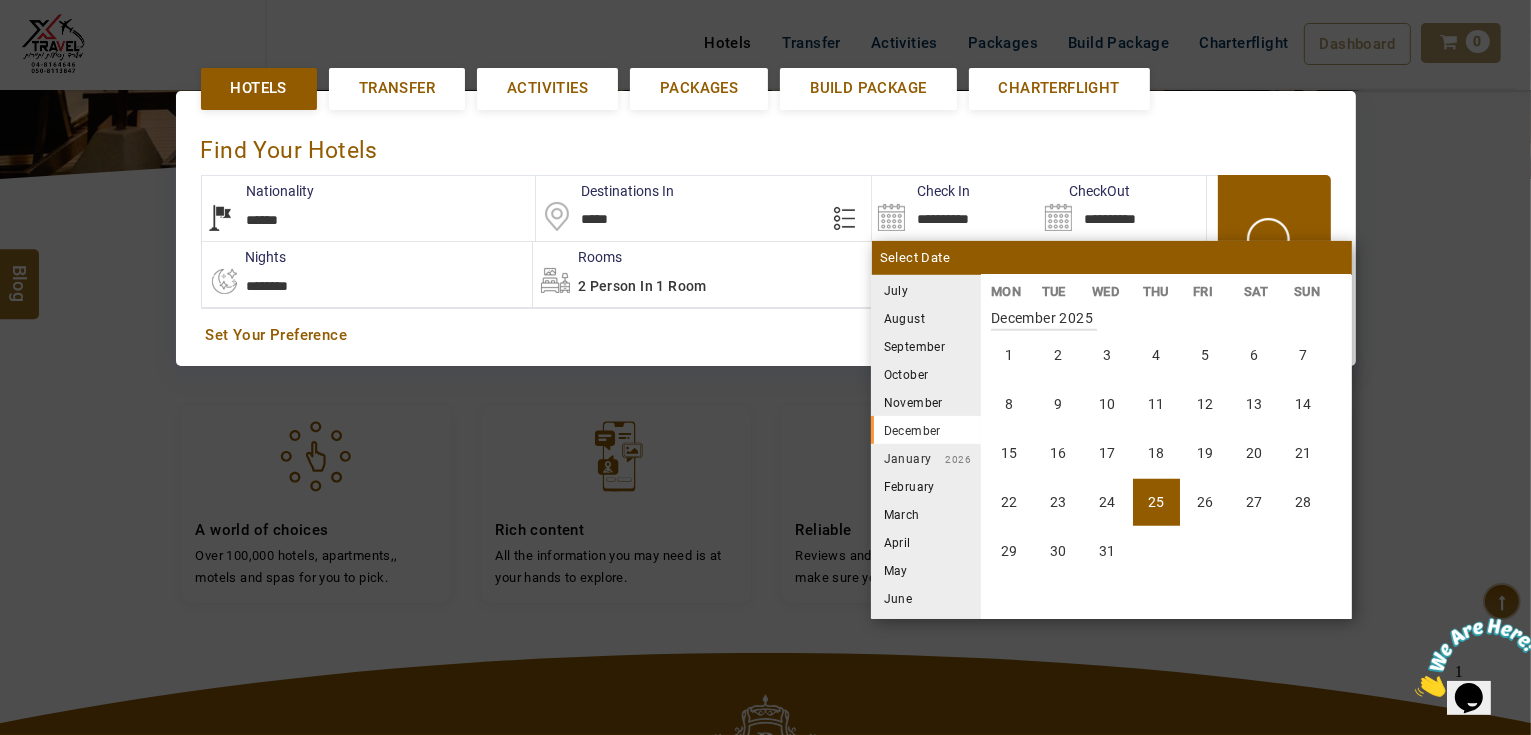 click on "25" at bounding box center [1156, 502] 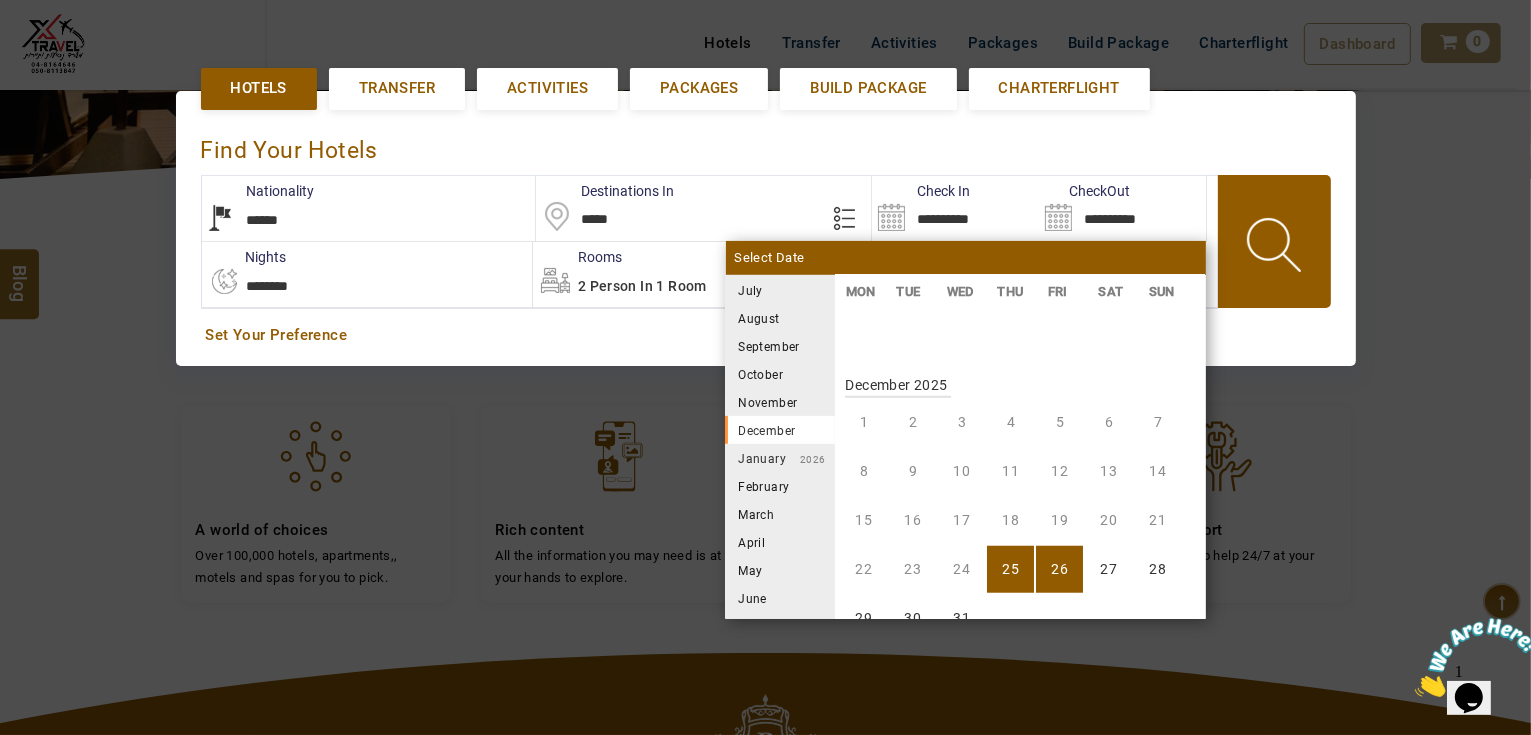 scroll, scrollTop: 1850, scrollLeft: 0, axis: vertical 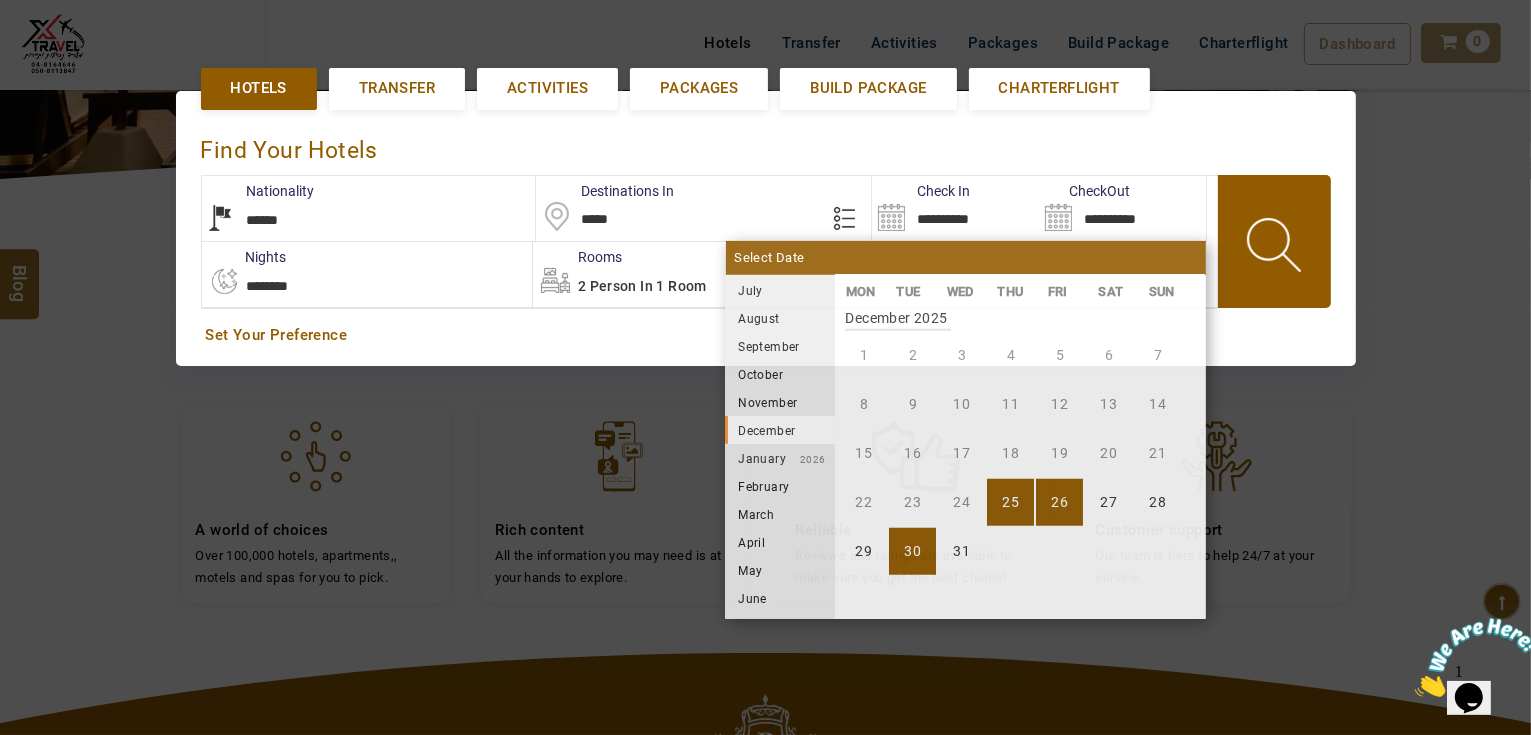 click on "30" at bounding box center (912, 551) 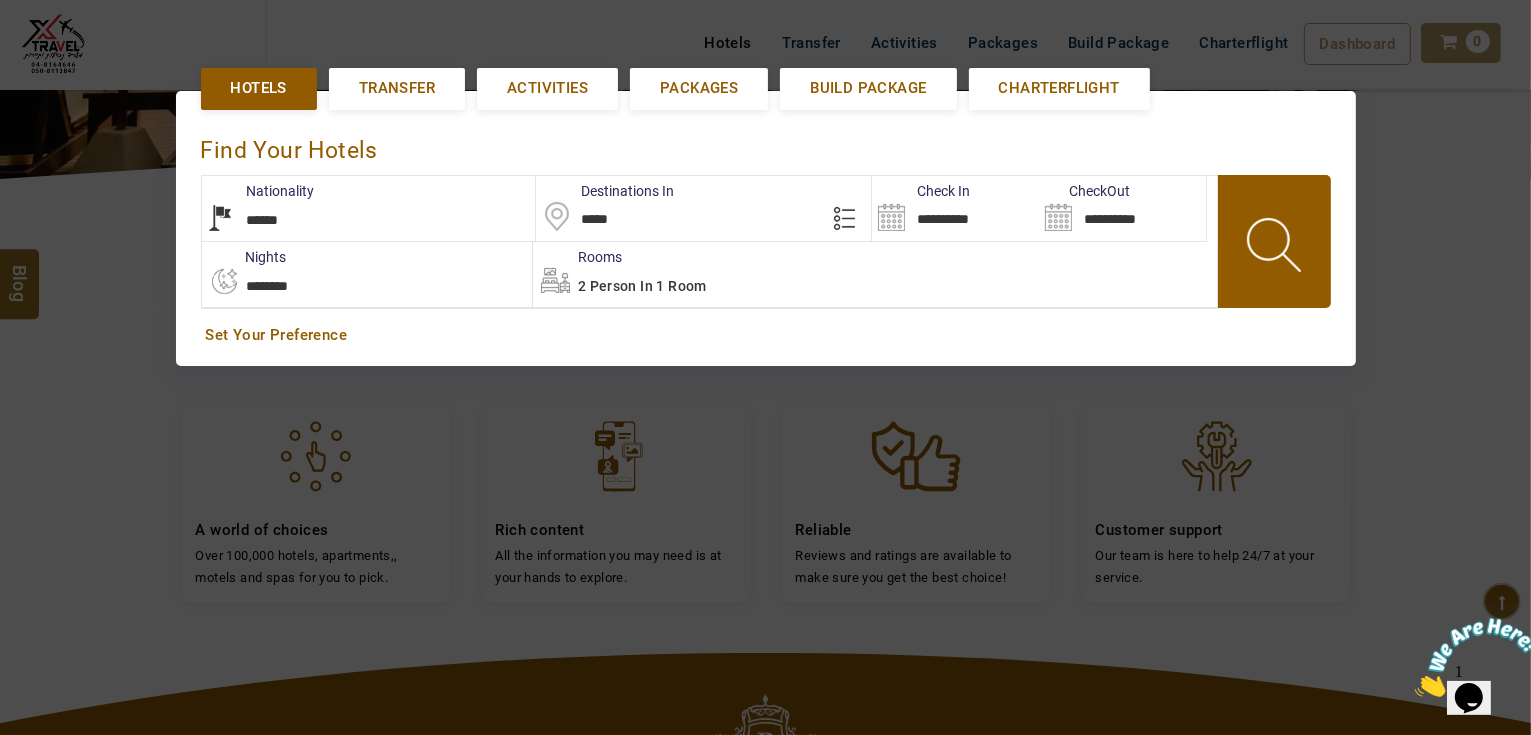 click at bounding box center (1276, 248) 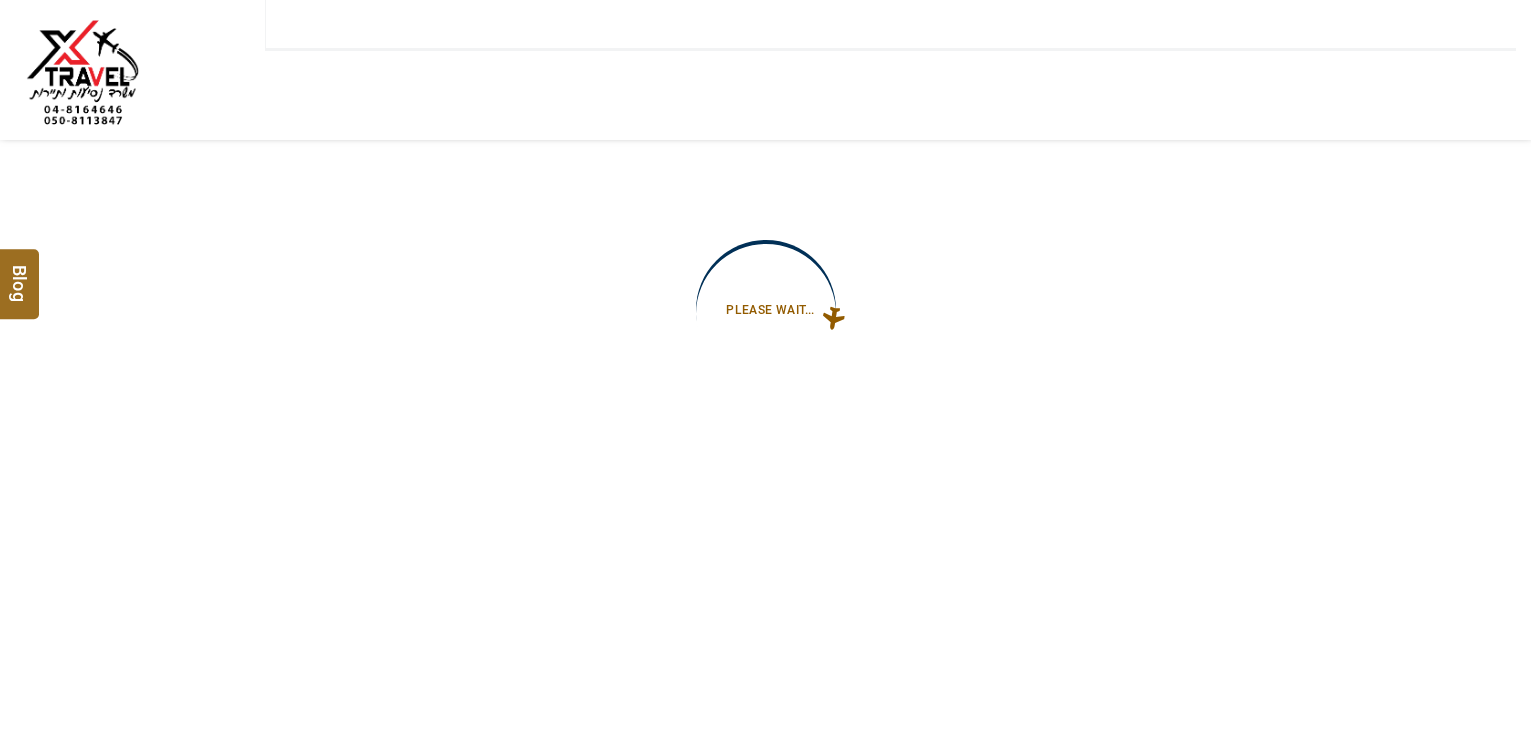 scroll, scrollTop: 0, scrollLeft: 0, axis: both 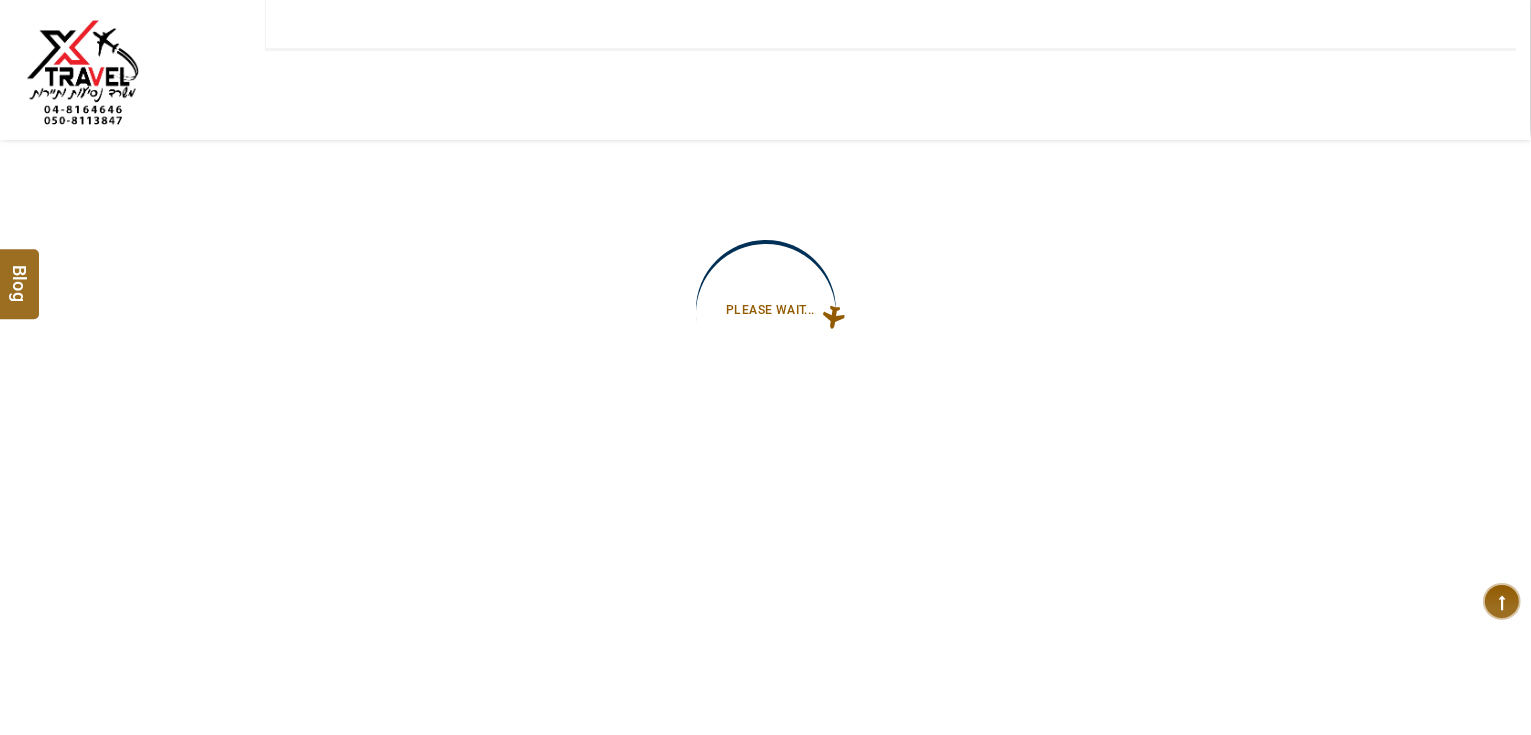 type on "**********" 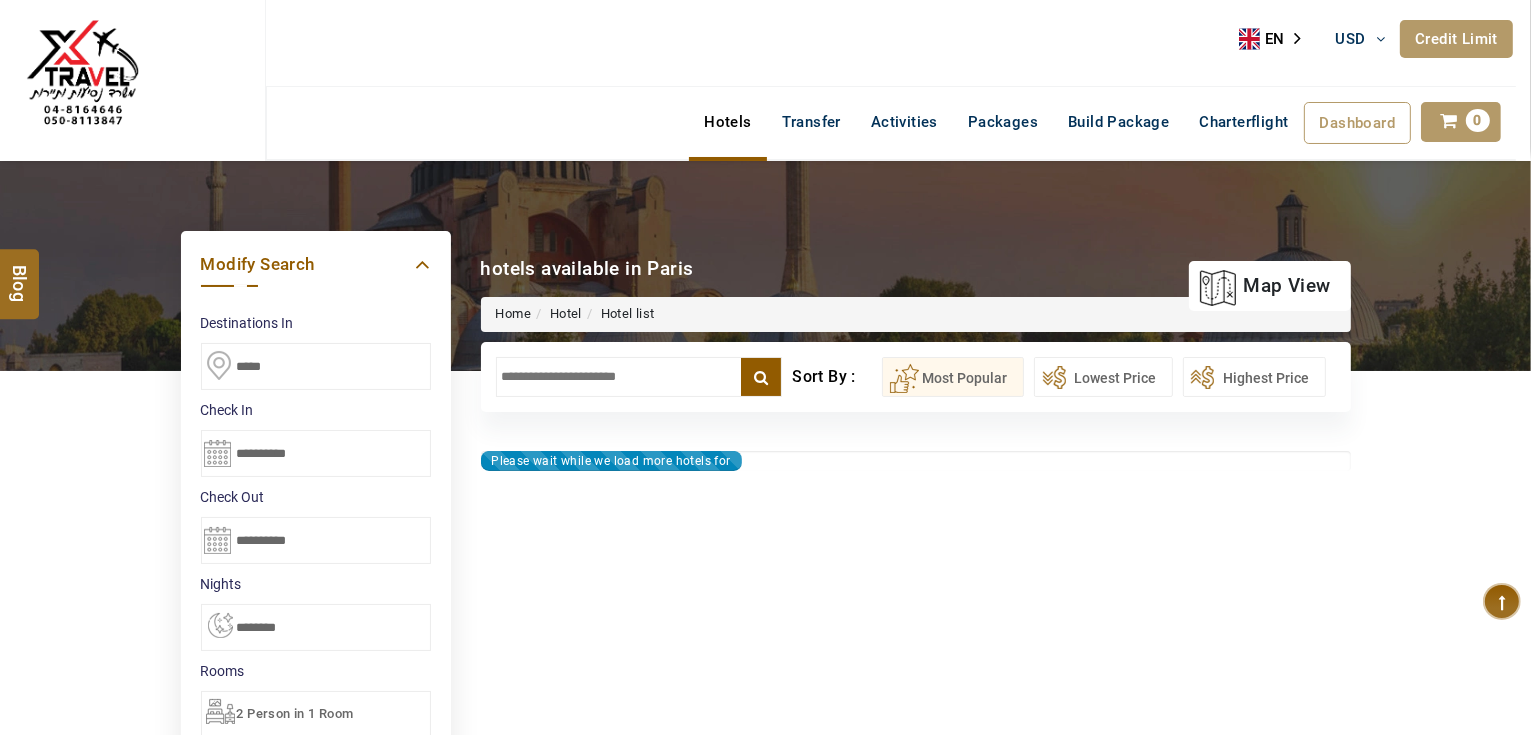 type on "**********" 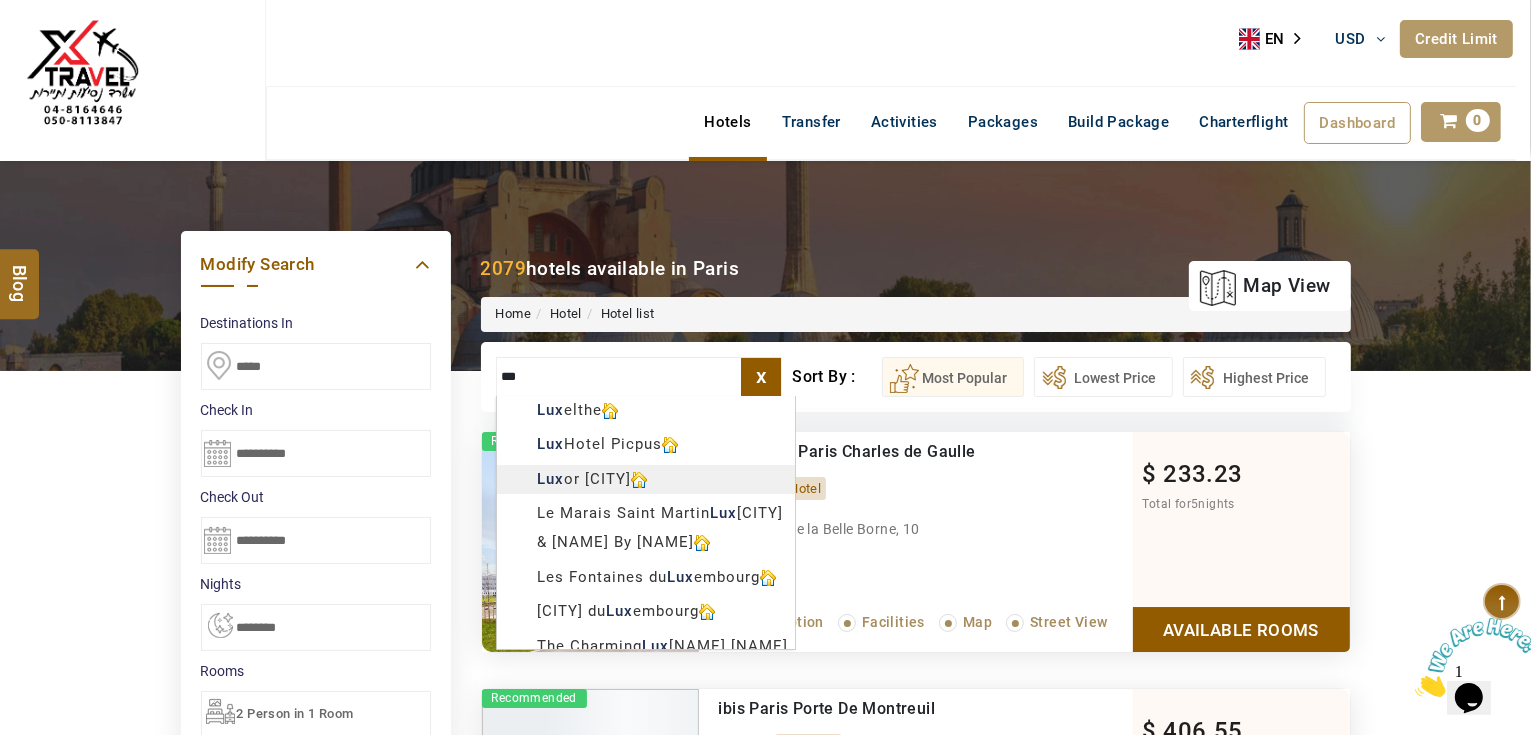 scroll, scrollTop: 0, scrollLeft: 0, axis: both 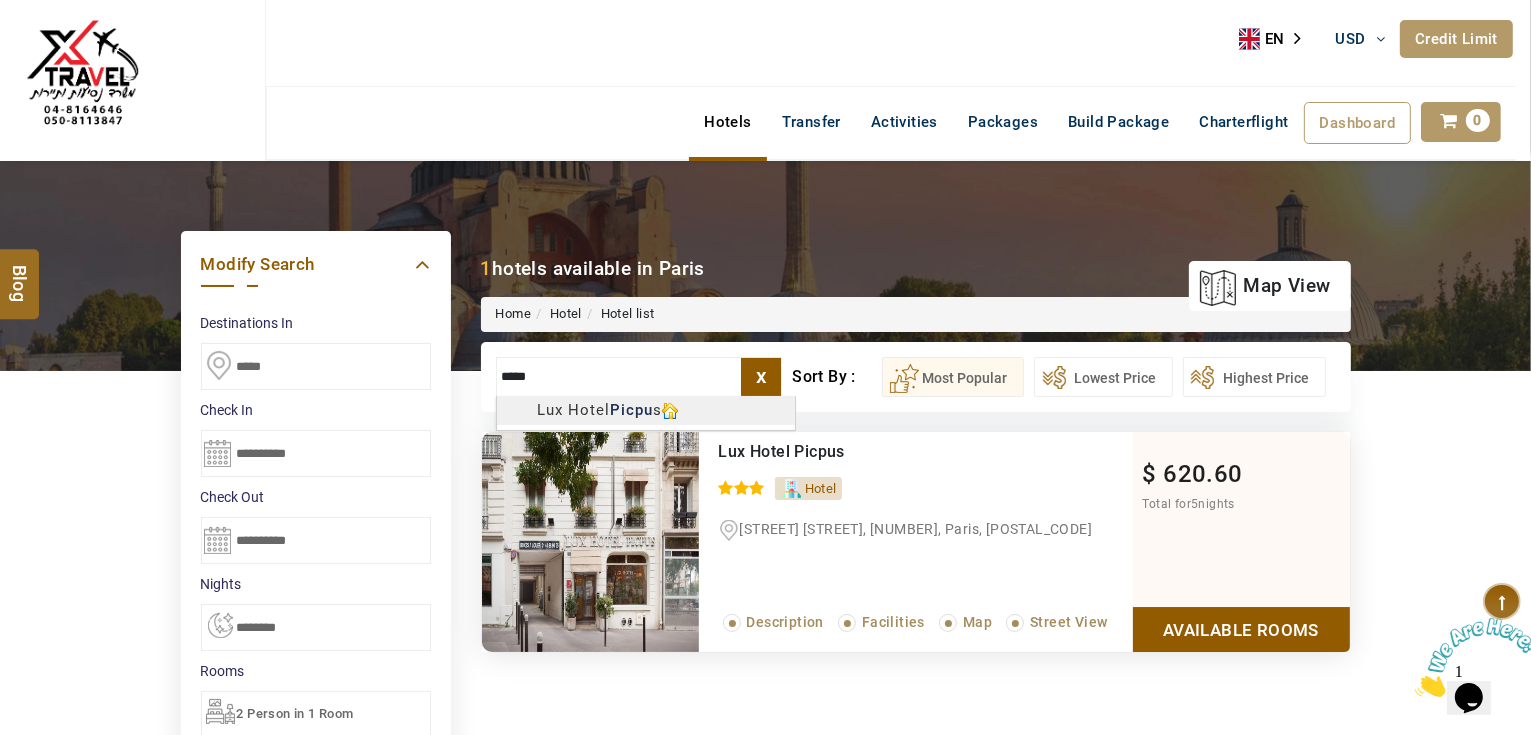 click on "AHMAD JINDAWY USD AED  AED EUR  € USD  $ INR  ₹ THB  ฿ IDR  Rp BHD  BHD TRY  ₺ Credit Limit EN HE AR ES PT ZH Helpline
+971 55 344 0168 Register Now +971 55 344 0168 info@royallineholidays.com About Us What we Offer Blog Why Us Contact Hotels  Transfer Activities Packages Build Package Charterflight Dashboard My Profile My Booking My Reports My Quotation Sign Out 0 Points Redeem Now To Redeem 37092  Points Future Points  2301   Points Credit Limit Credit Limit USD 30000.00 70% Complete Used USD 8707.10 Available USD 21292.90 Setting  Looks like you haven't added anything to your cart yet Countinue Shopping ******* ****** Please Wait.. Blog demo
Remember me Forgot
password? LOG IN Don't have an account?   Register Now My Booking View/ Print/Cancel Your Booking without Signing in Submit Applying Filters...... Hotels For You Will Be Loading Soon demo
In A Few Moment, You Will Be Celebrating Best Hotel options galore ! Check In   CheckOut Rooms Rooms Please Wait X 1" at bounding box center [765, 999] 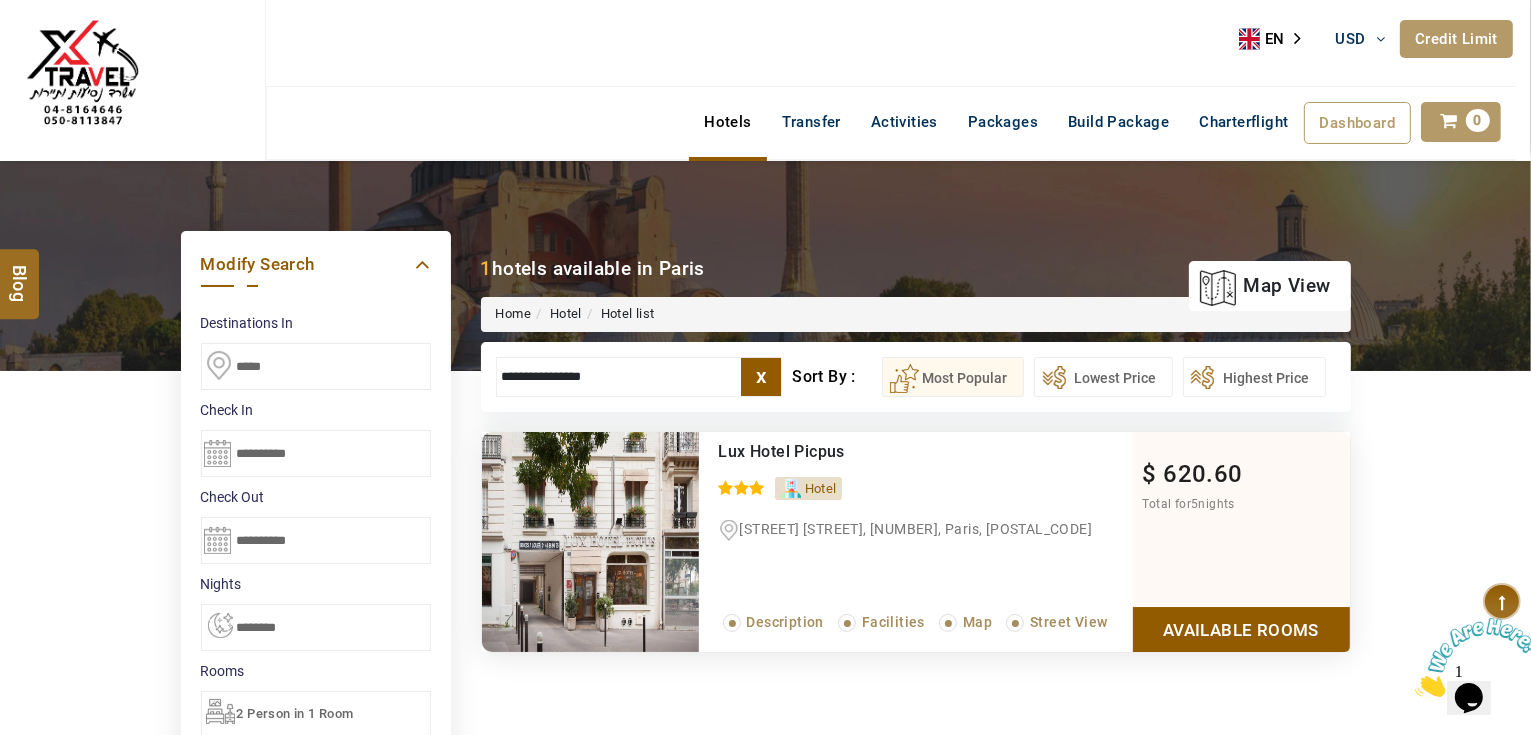 click on "**********" at bounding box center [639, 377] 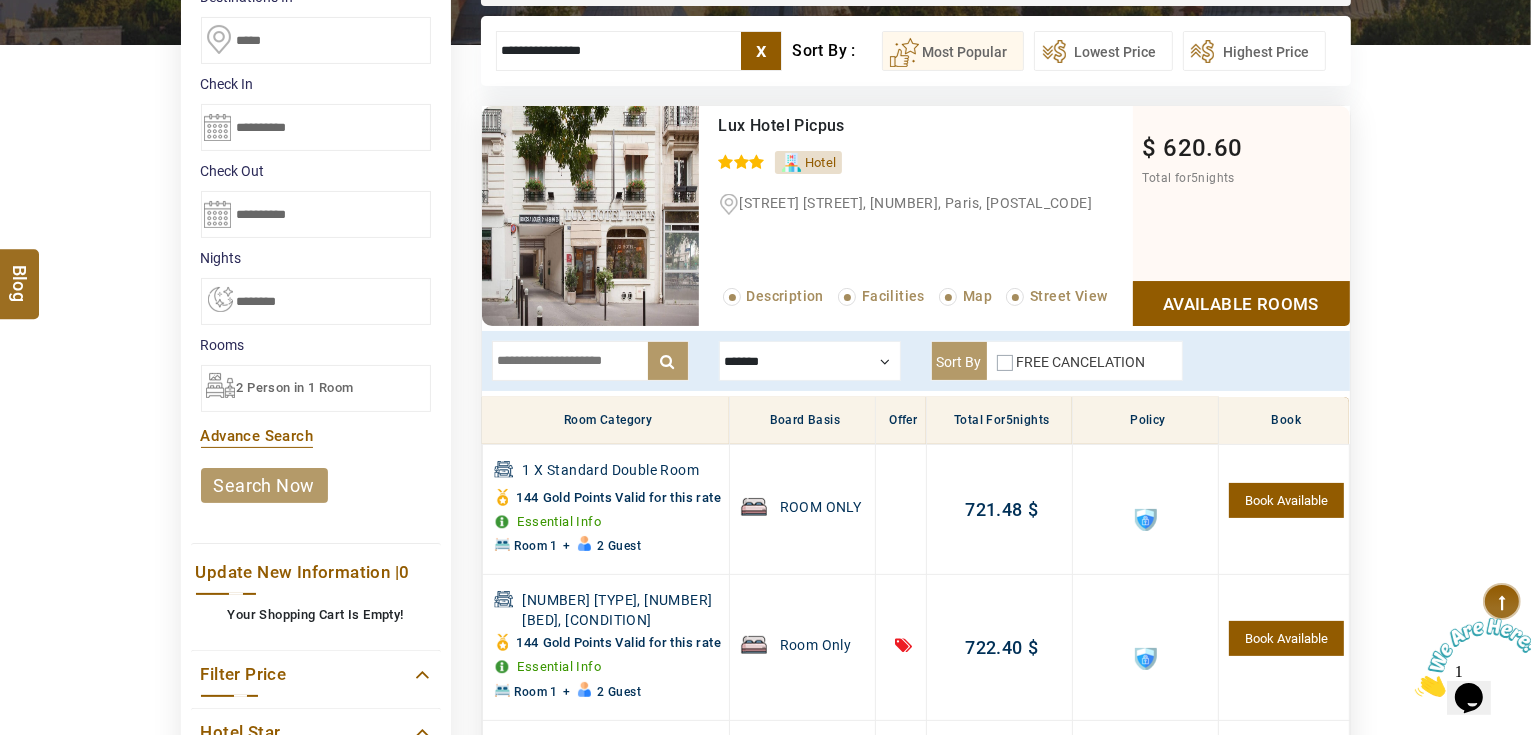 scroll, scrollTop: 0, scrollLeft: 0, axis: both 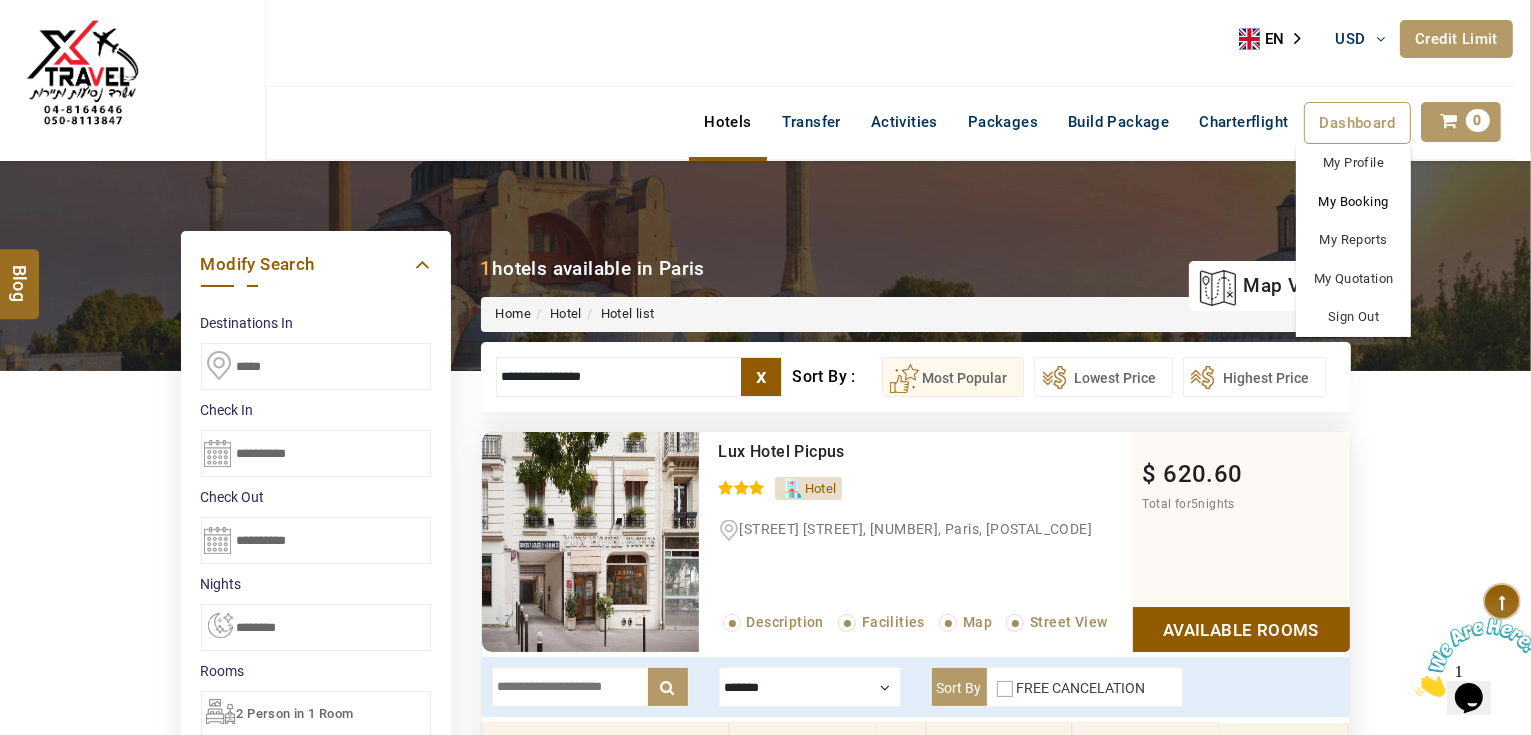 click on "My Booking" at bounding box center [1353, 202] 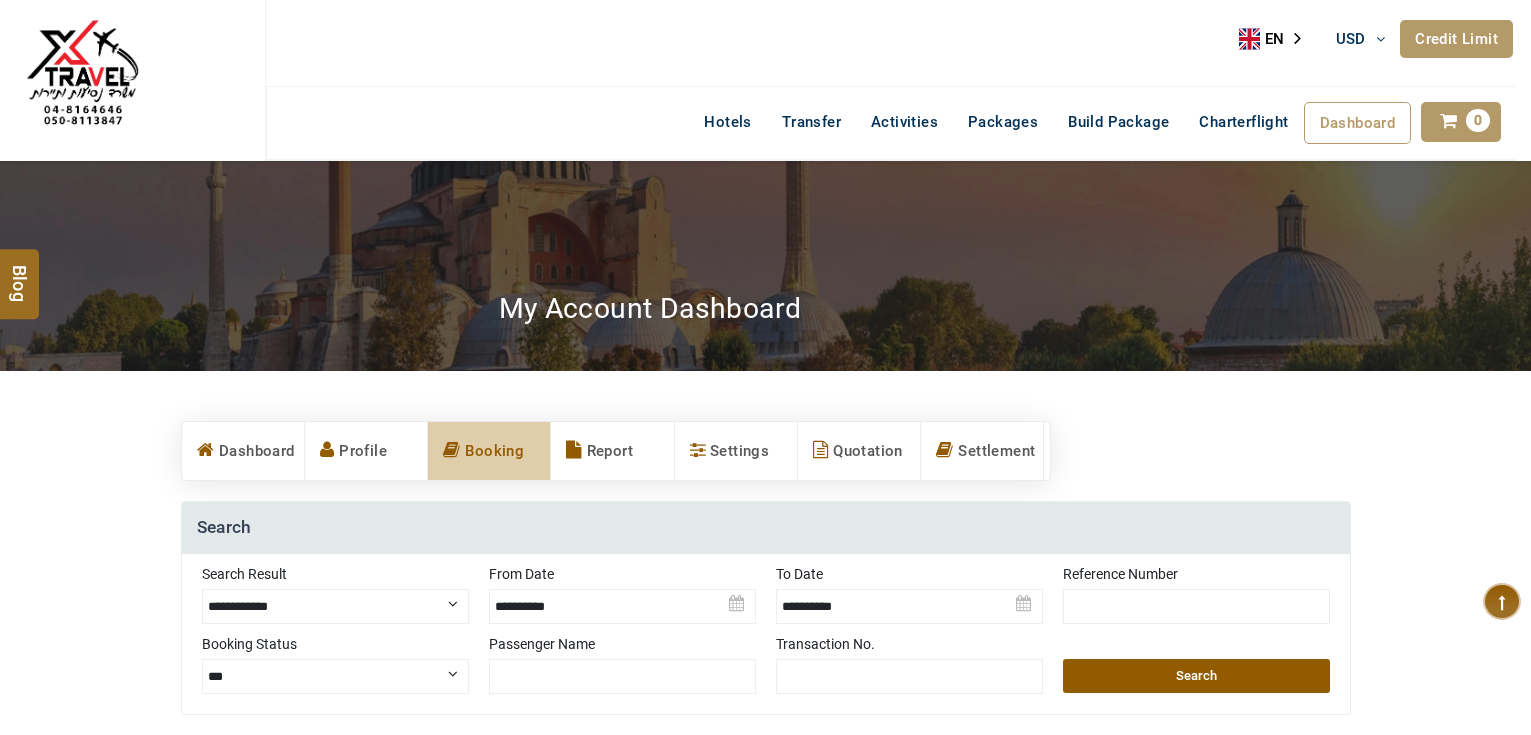 scroll, scrollTop: 0, scrollLeft: 0, axis: both 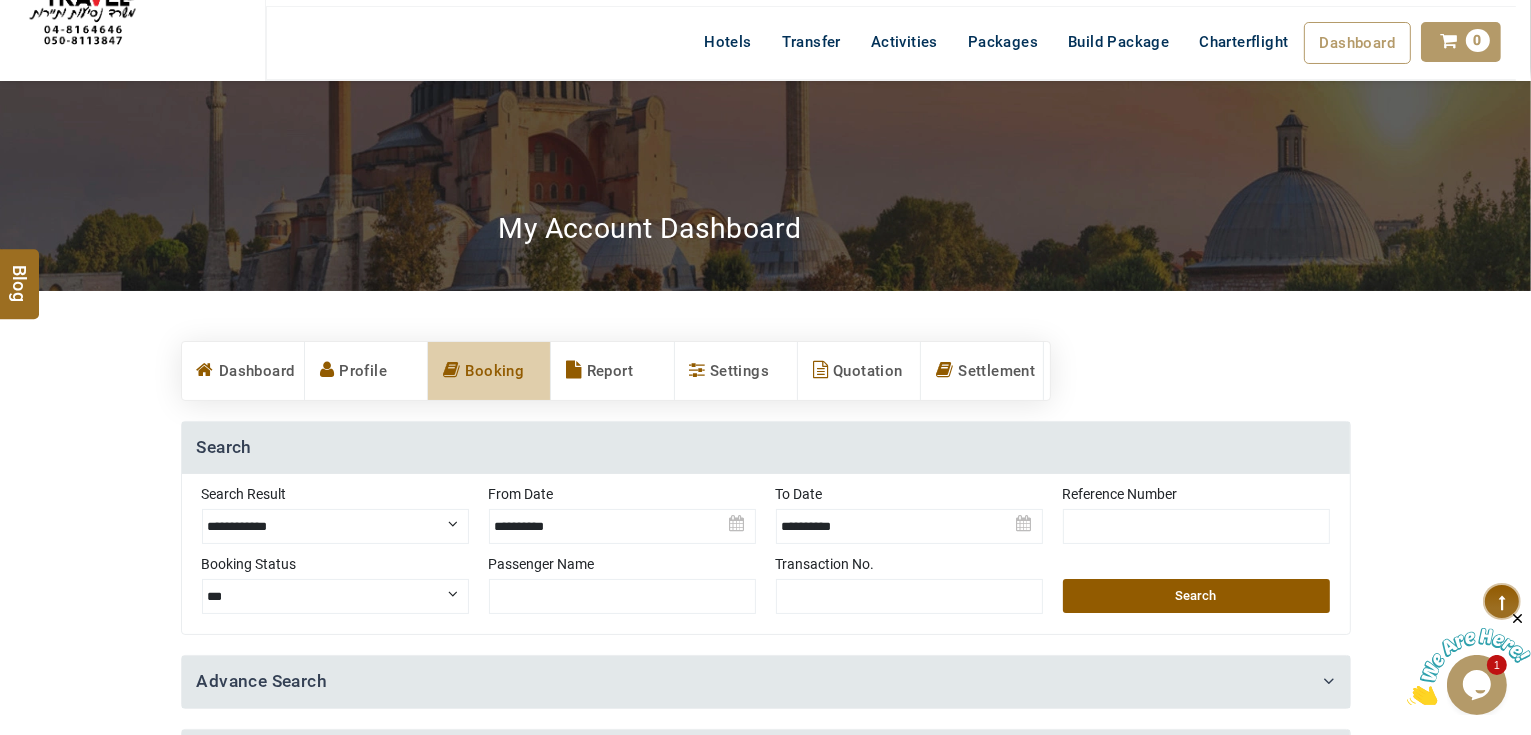 drag, startPoint x: 386, startPoint y: 518, endPoint x: 386, endPoint y: 535, distance: 17 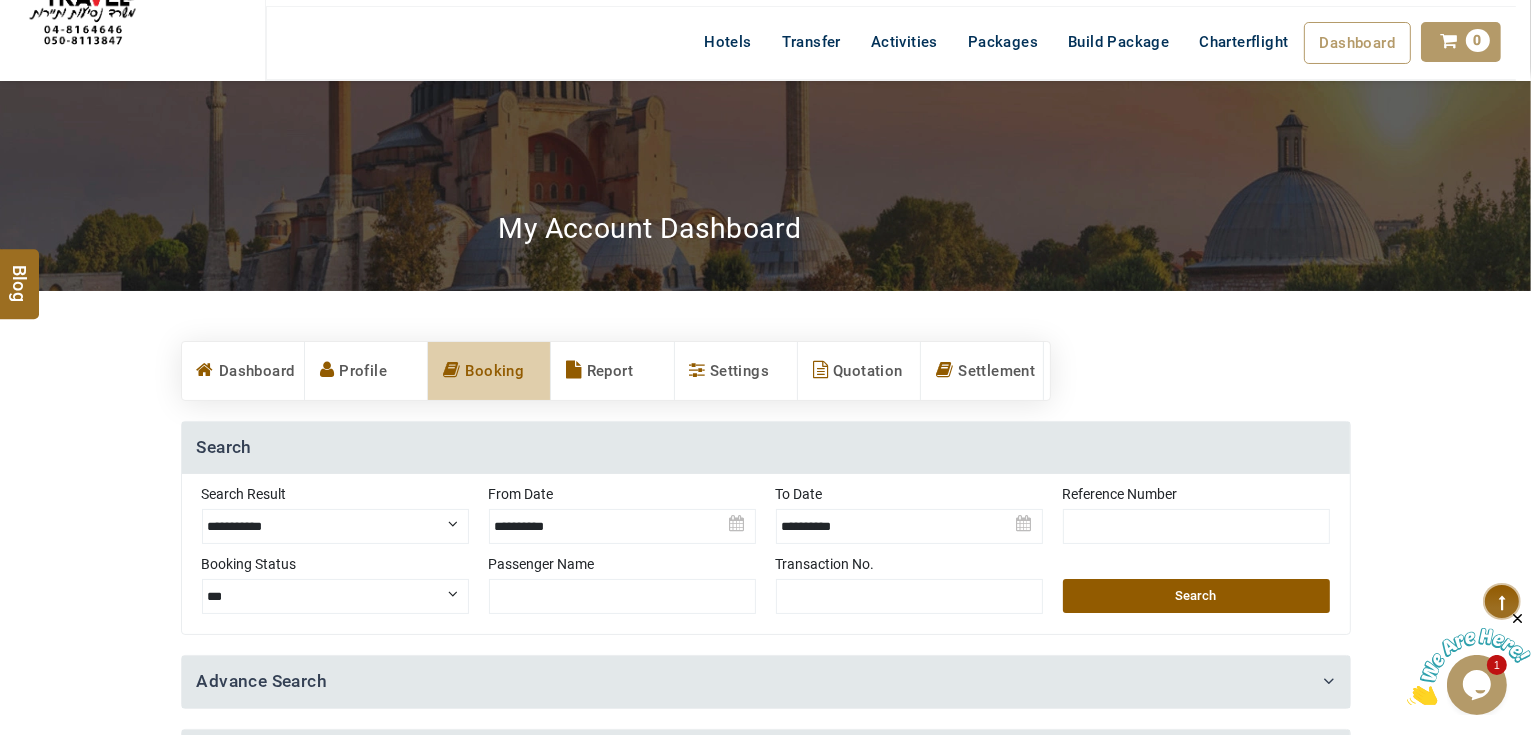 click on "**********" at bounding box center (335, 526) 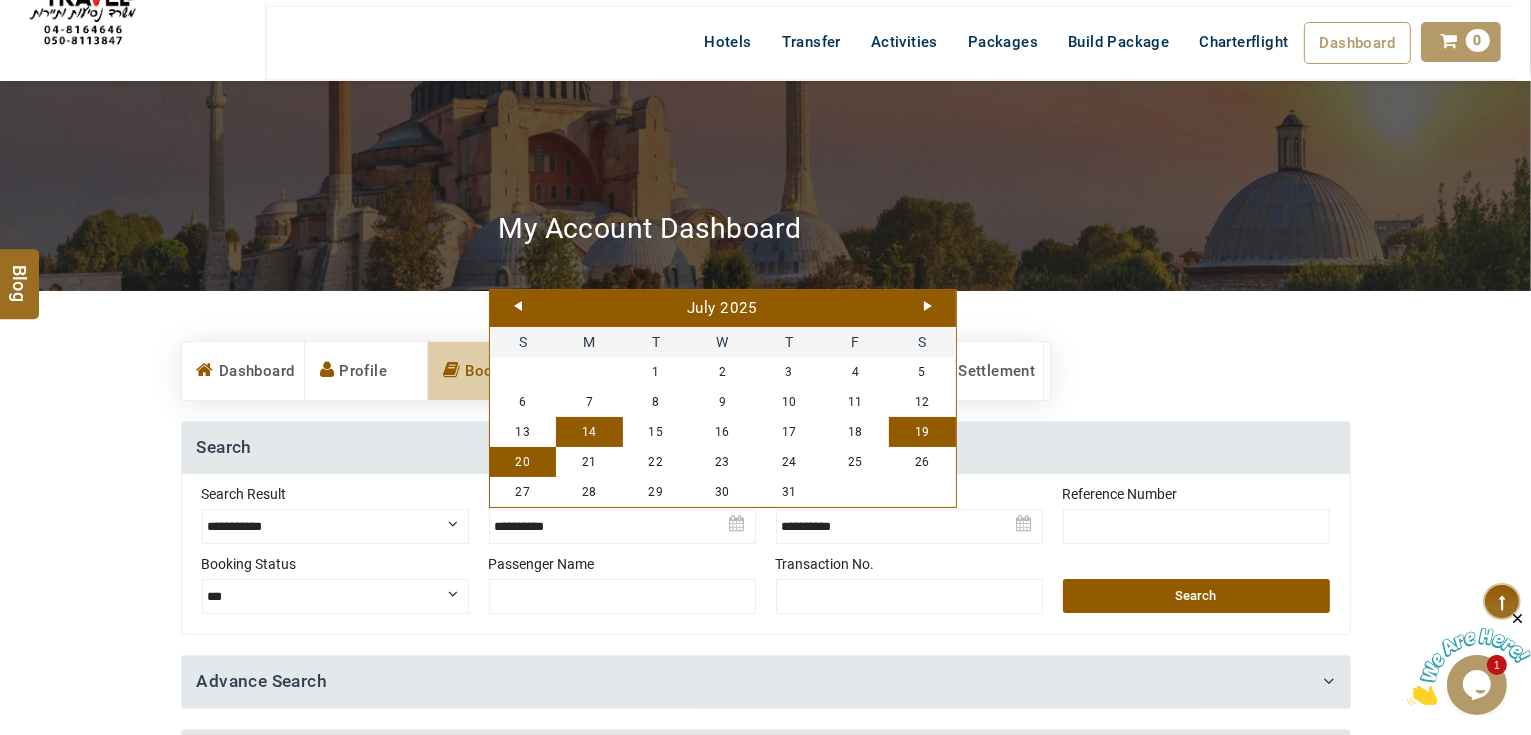 click on "14" at bounding box center [589, 432] 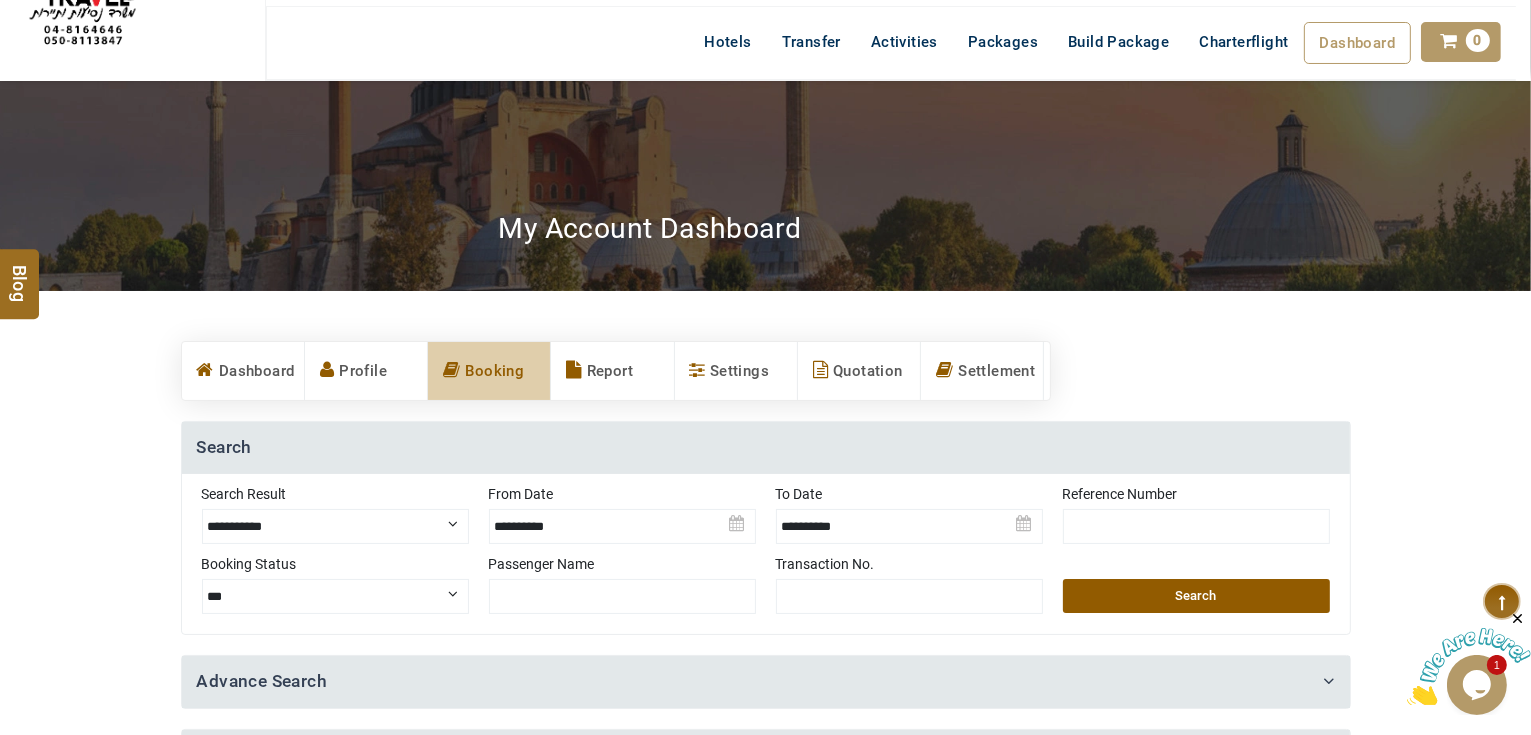 click on "Search" at bounding box center [1196, 596] 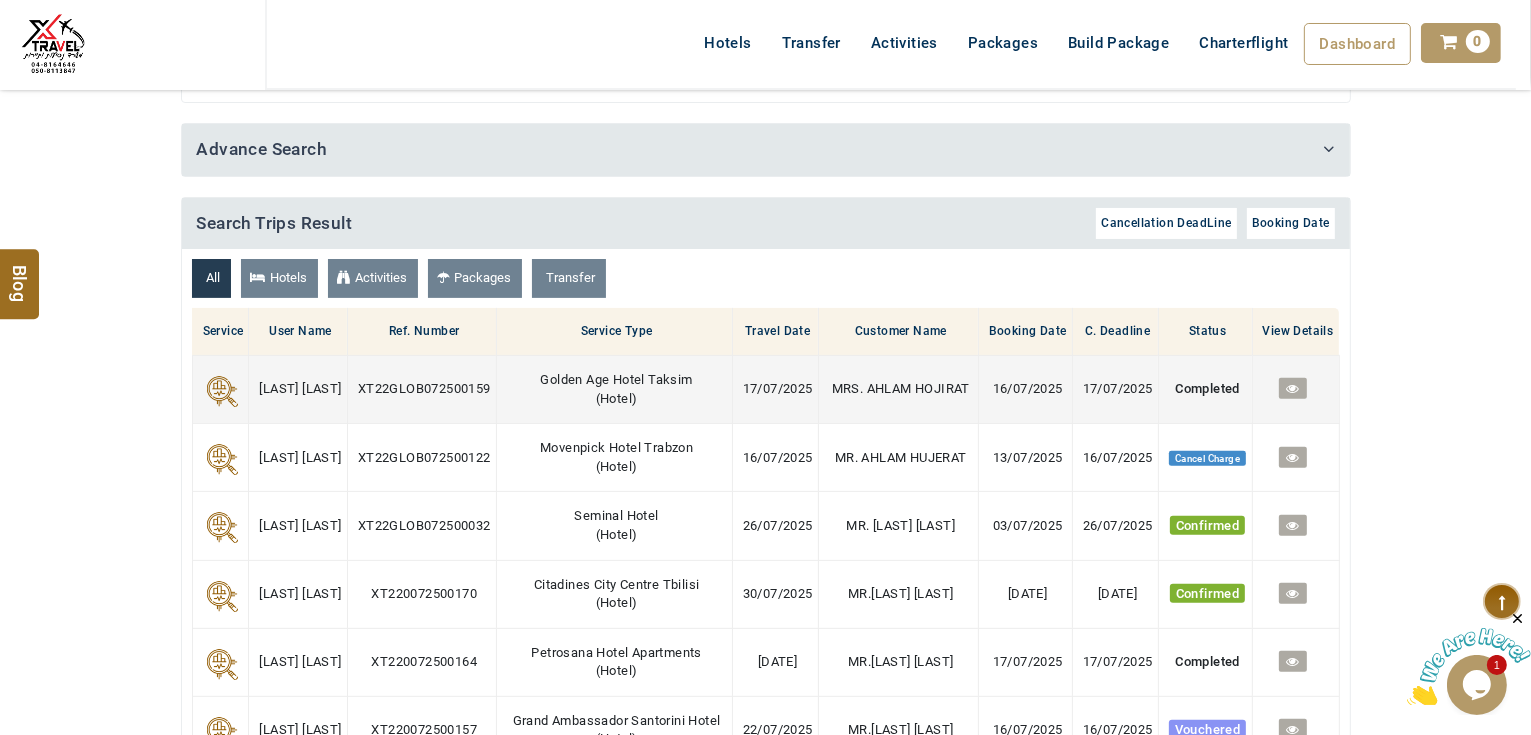 scroll, scrollTop: 720, scrollLeft: 0, axis: vertical 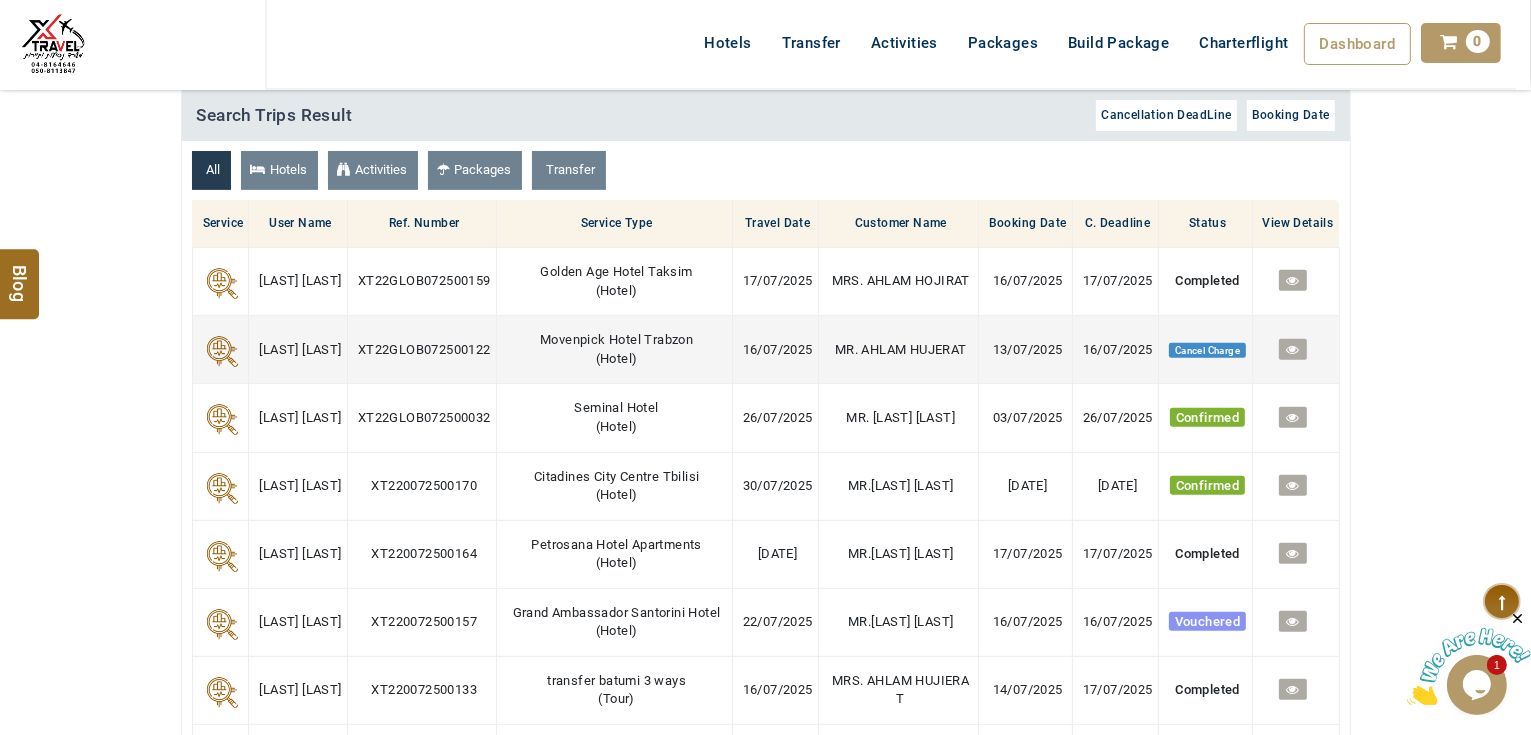click at bounding box center (1292, 349) 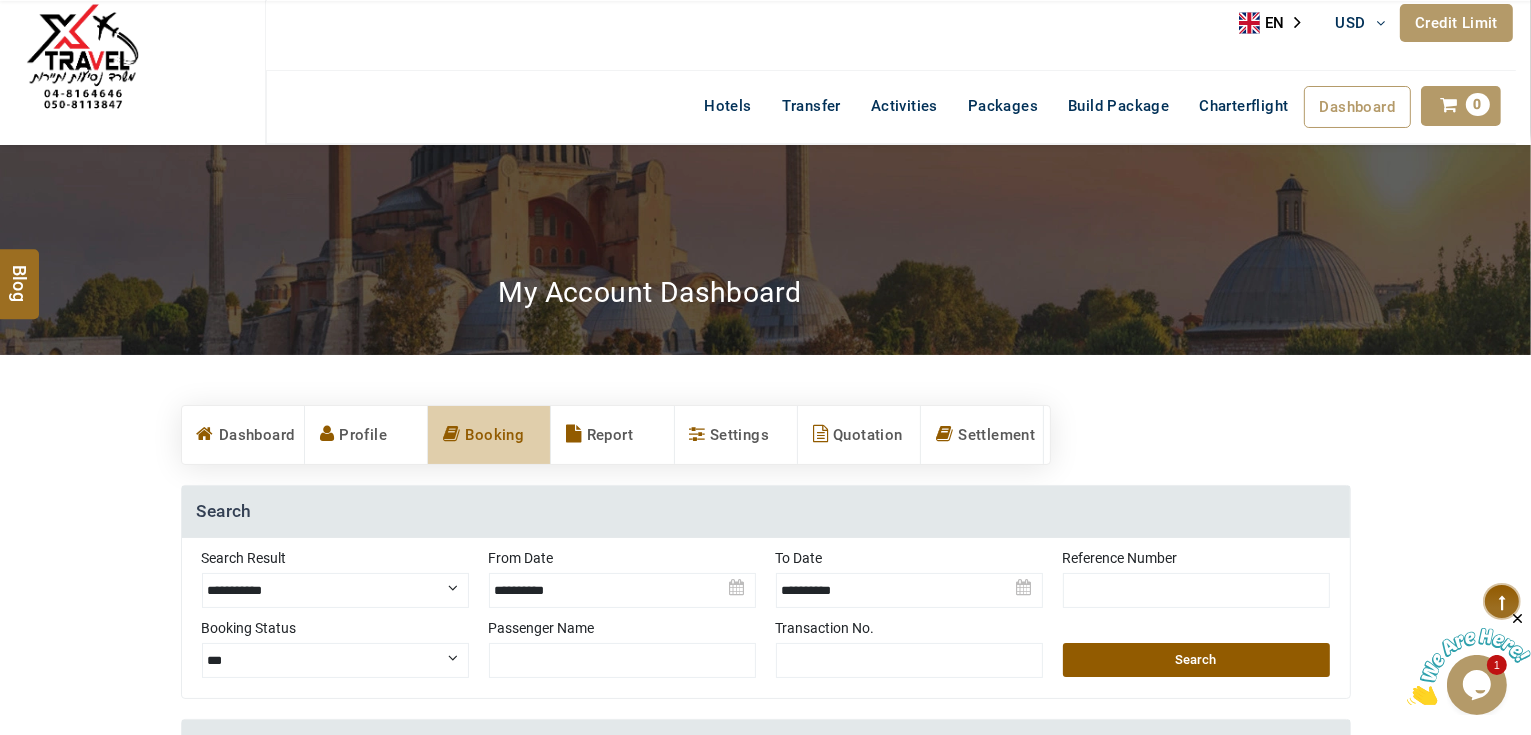 scroll, scrollTop: 0, scrollLeft: 0, axis: both 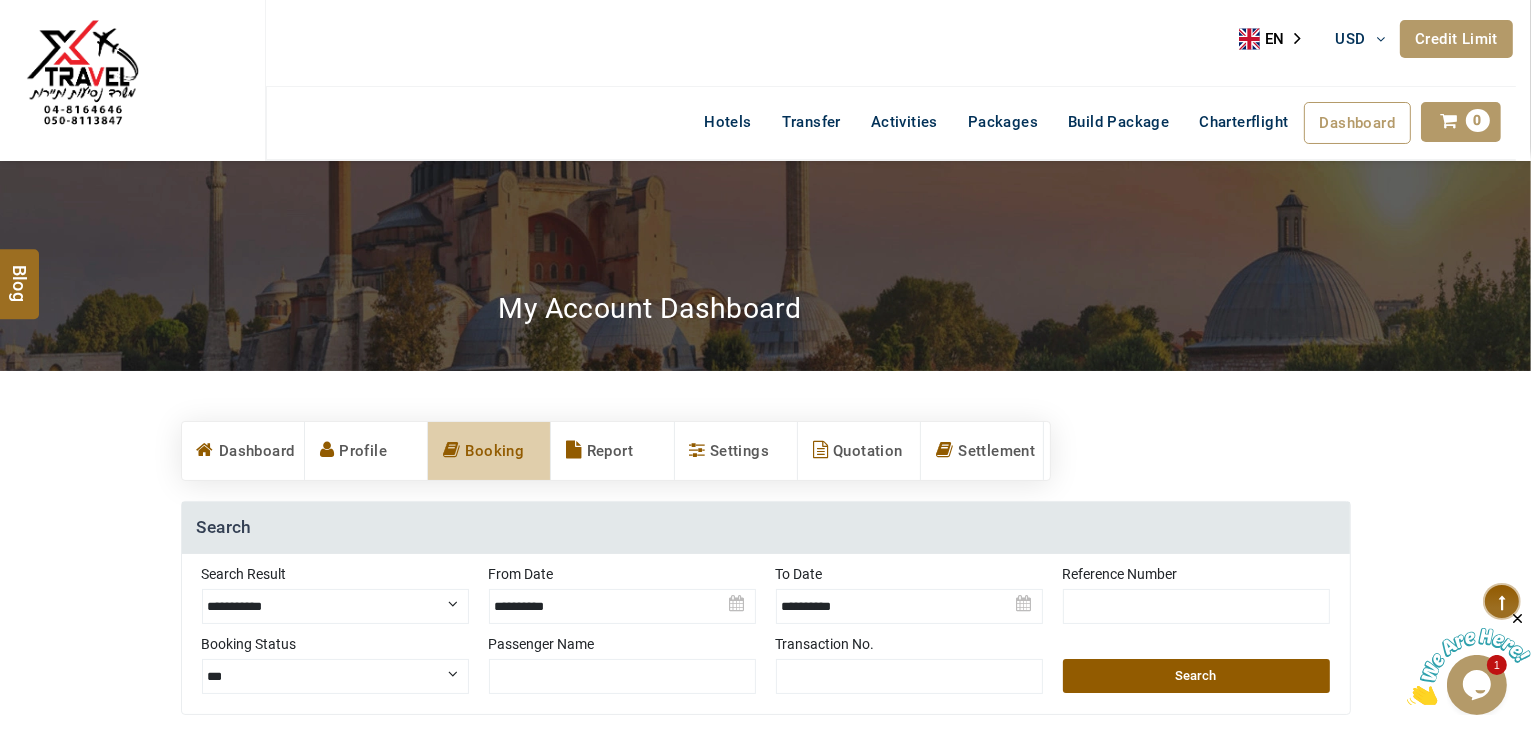click on "Credit Limit" at bounding box center (1456, 39) 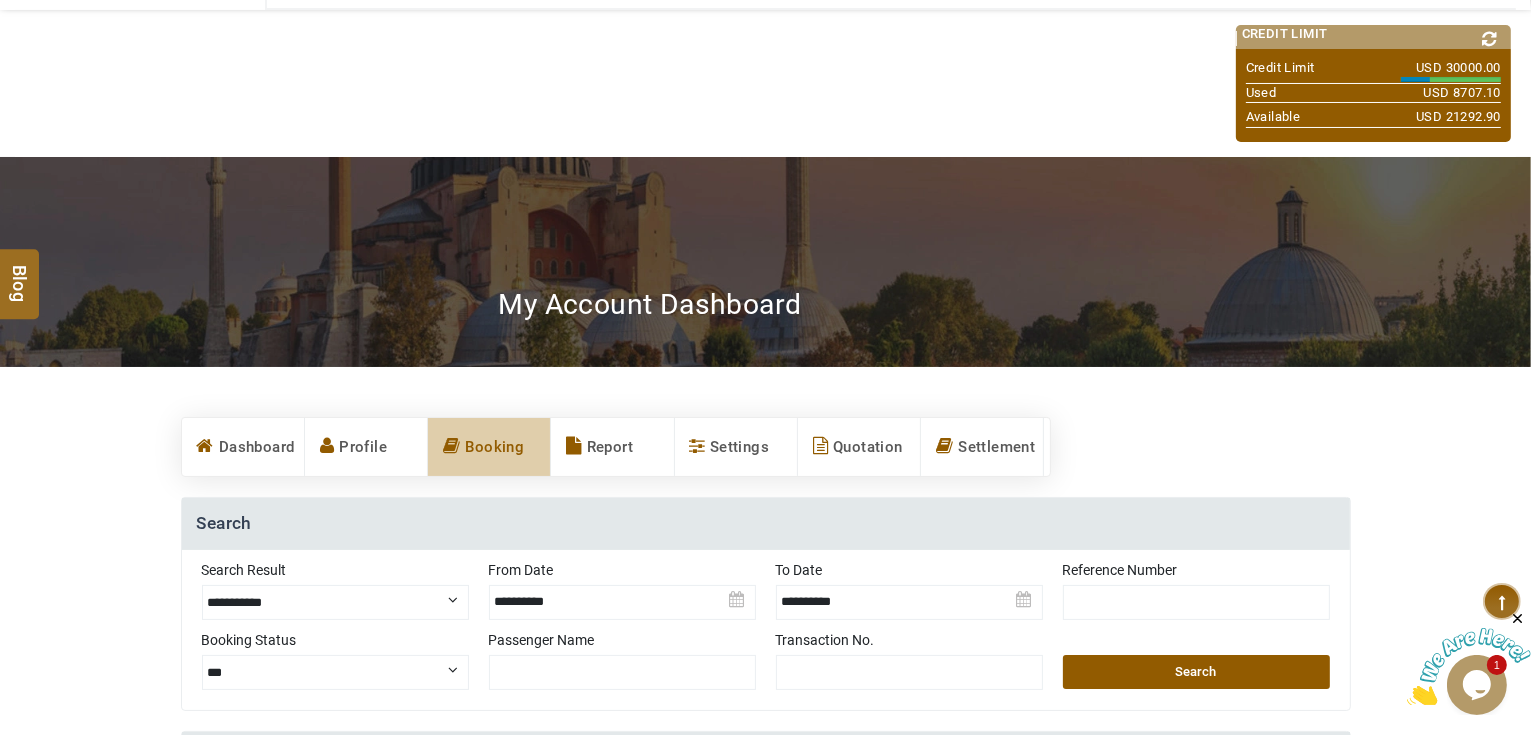 scroll, scrollTop: 320, scrollLeft: 0, axis: vertical 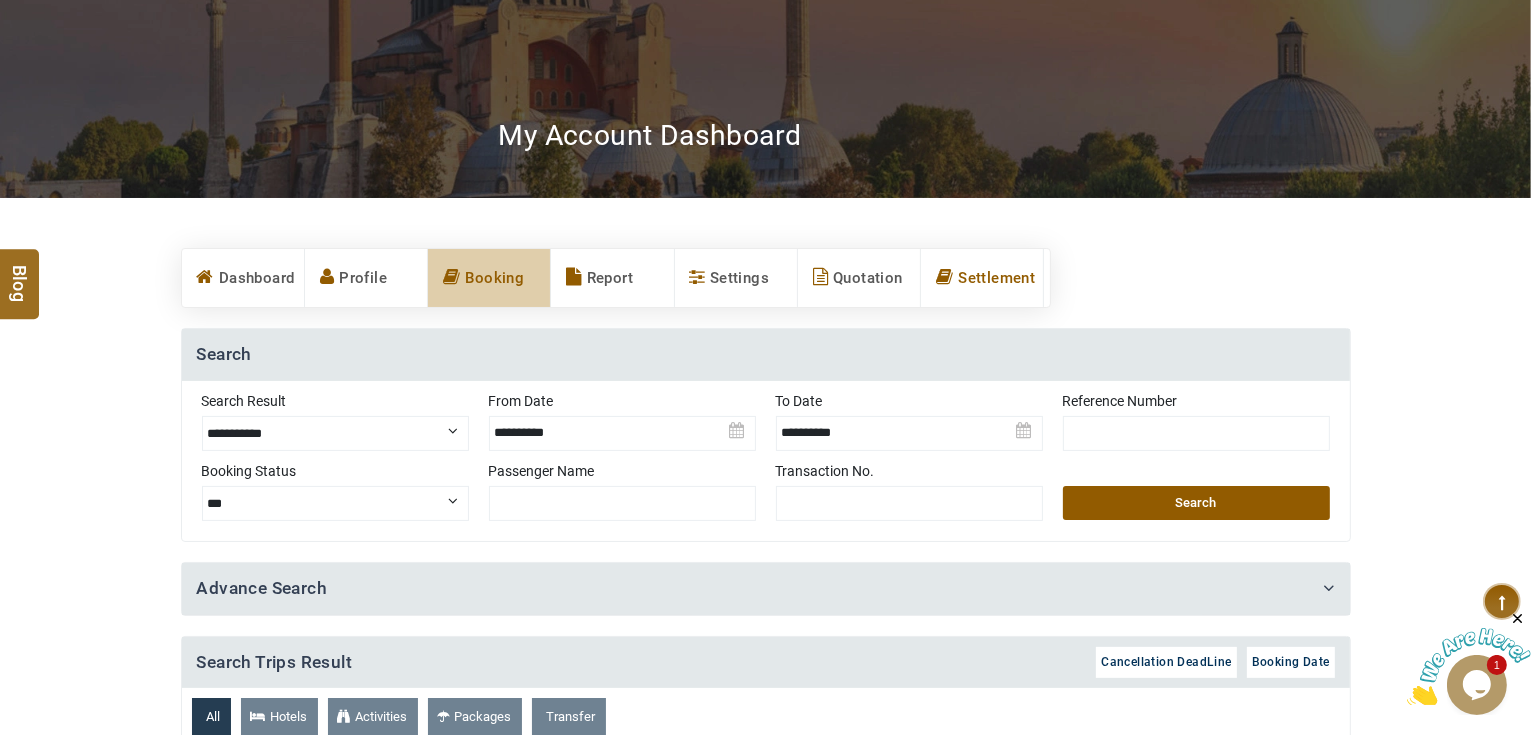 click on "Settlement" at bounding box center [982, 278] 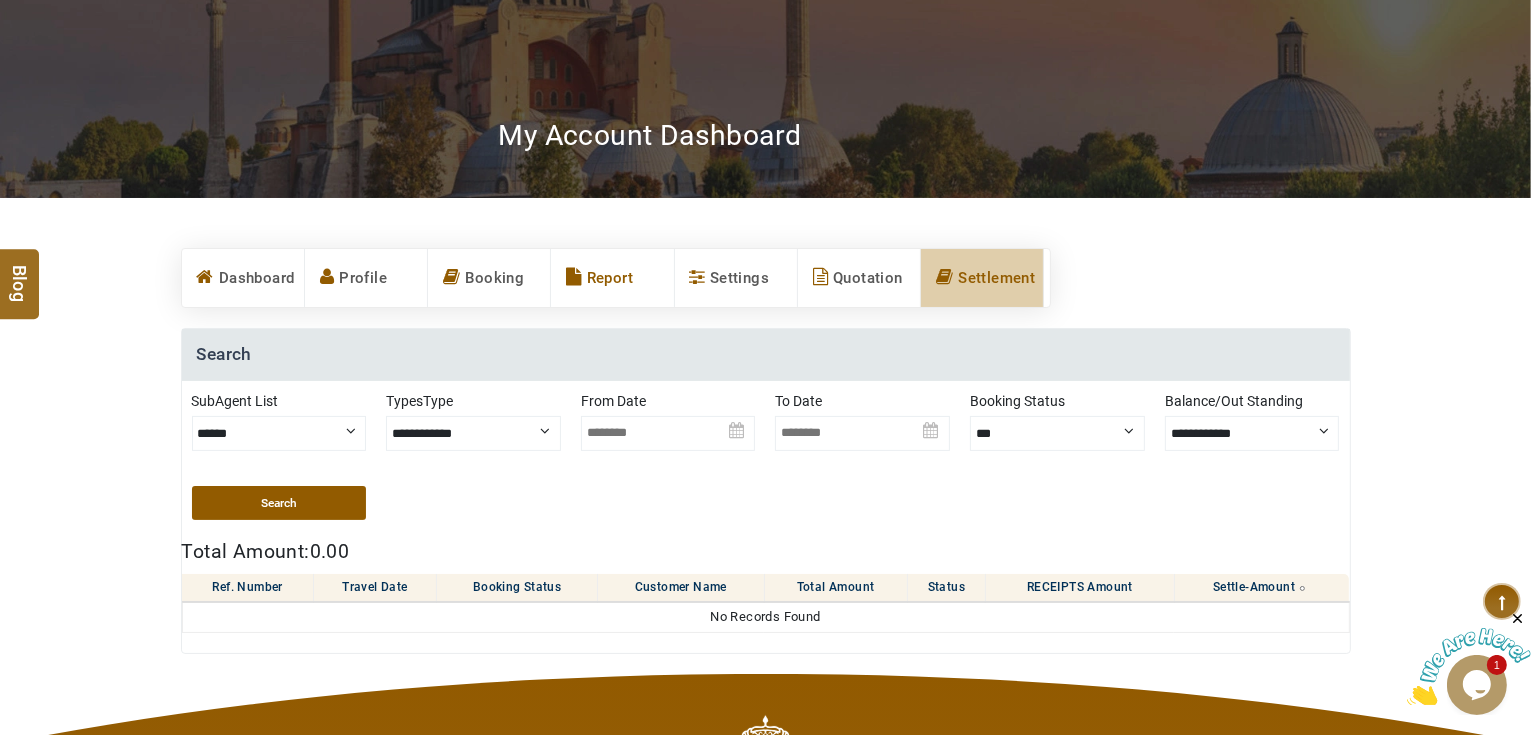click on "Report" at bounding box center (612, 278) 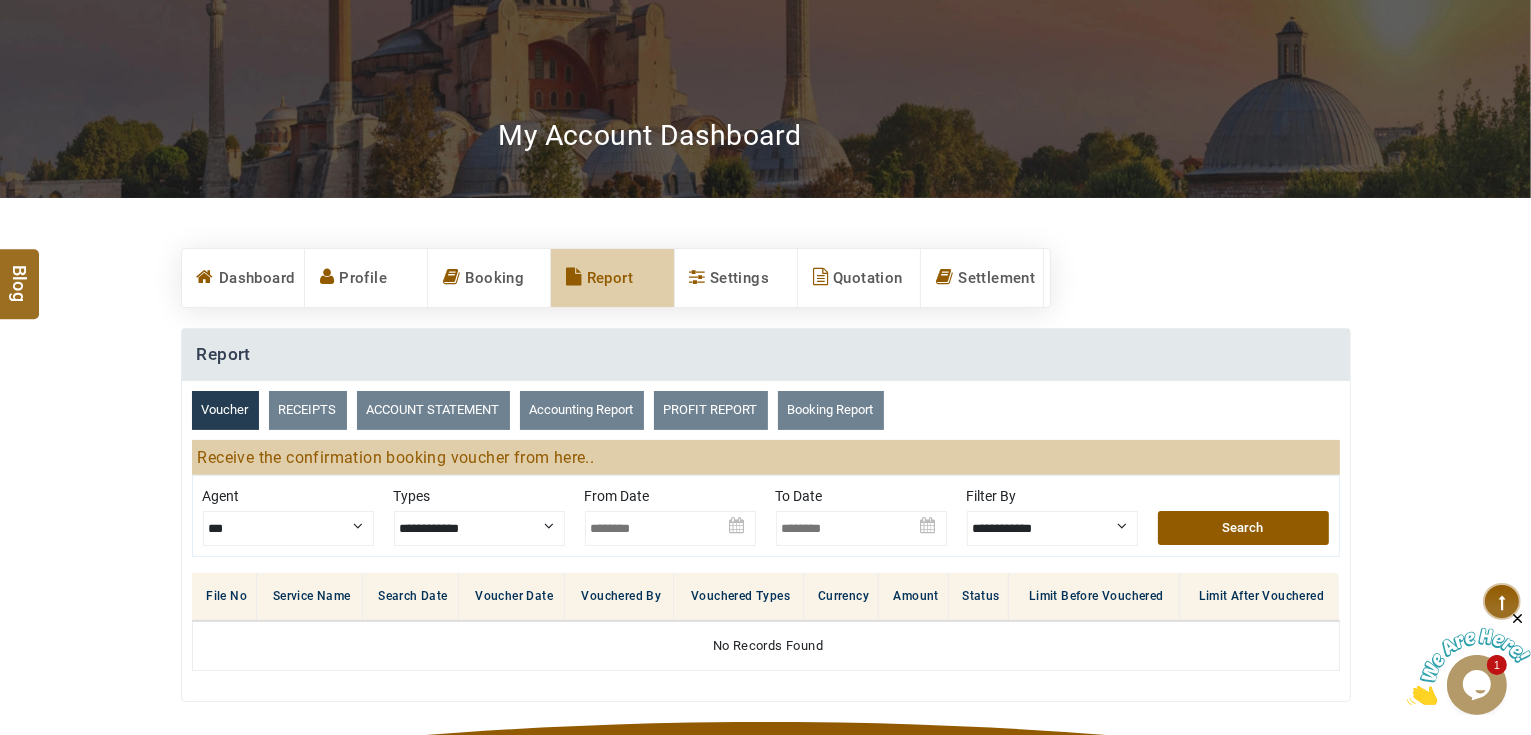 click on "RECEIPTS" at bounding box center [308, 410] 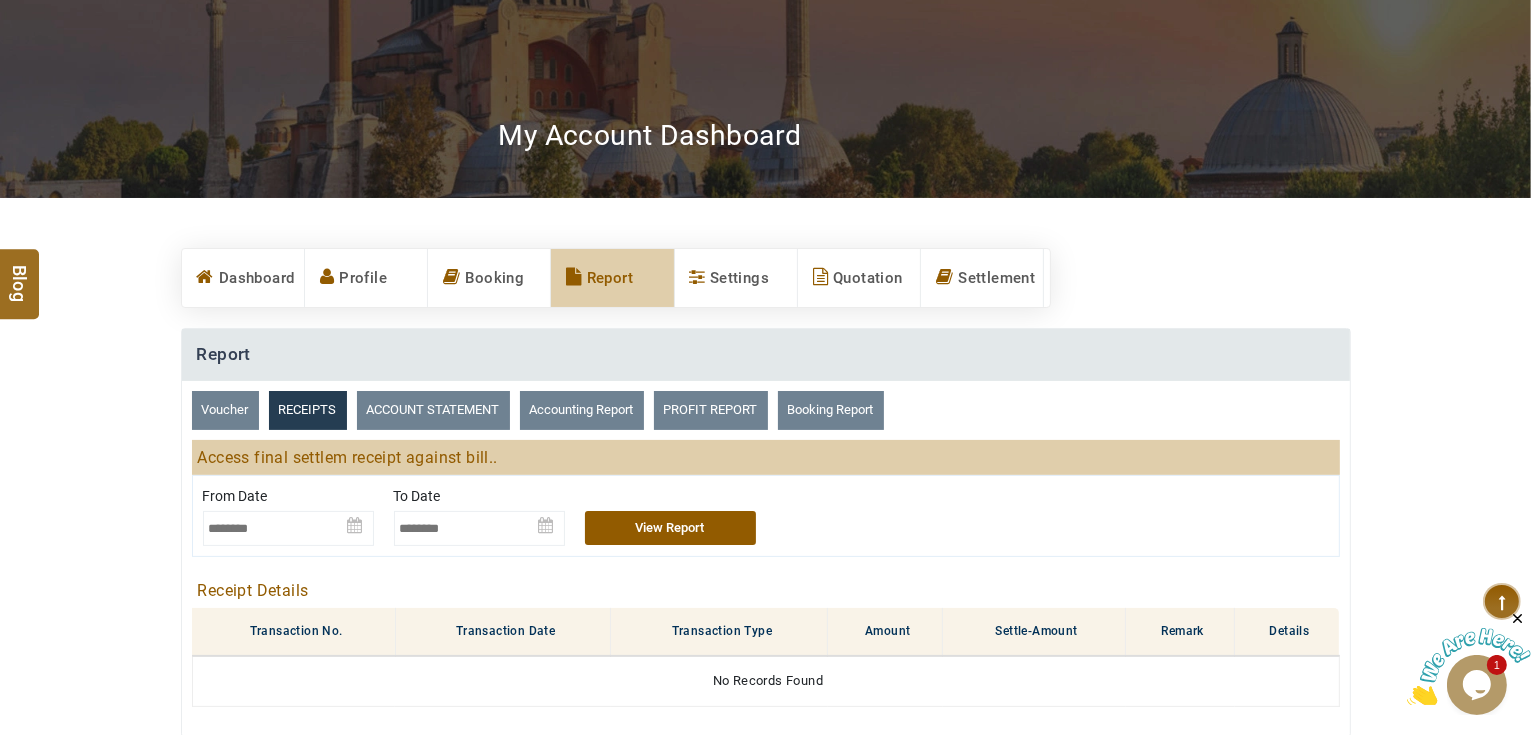 click on "ACCOUNT STATEMENT" at bounding box center [433, 410] 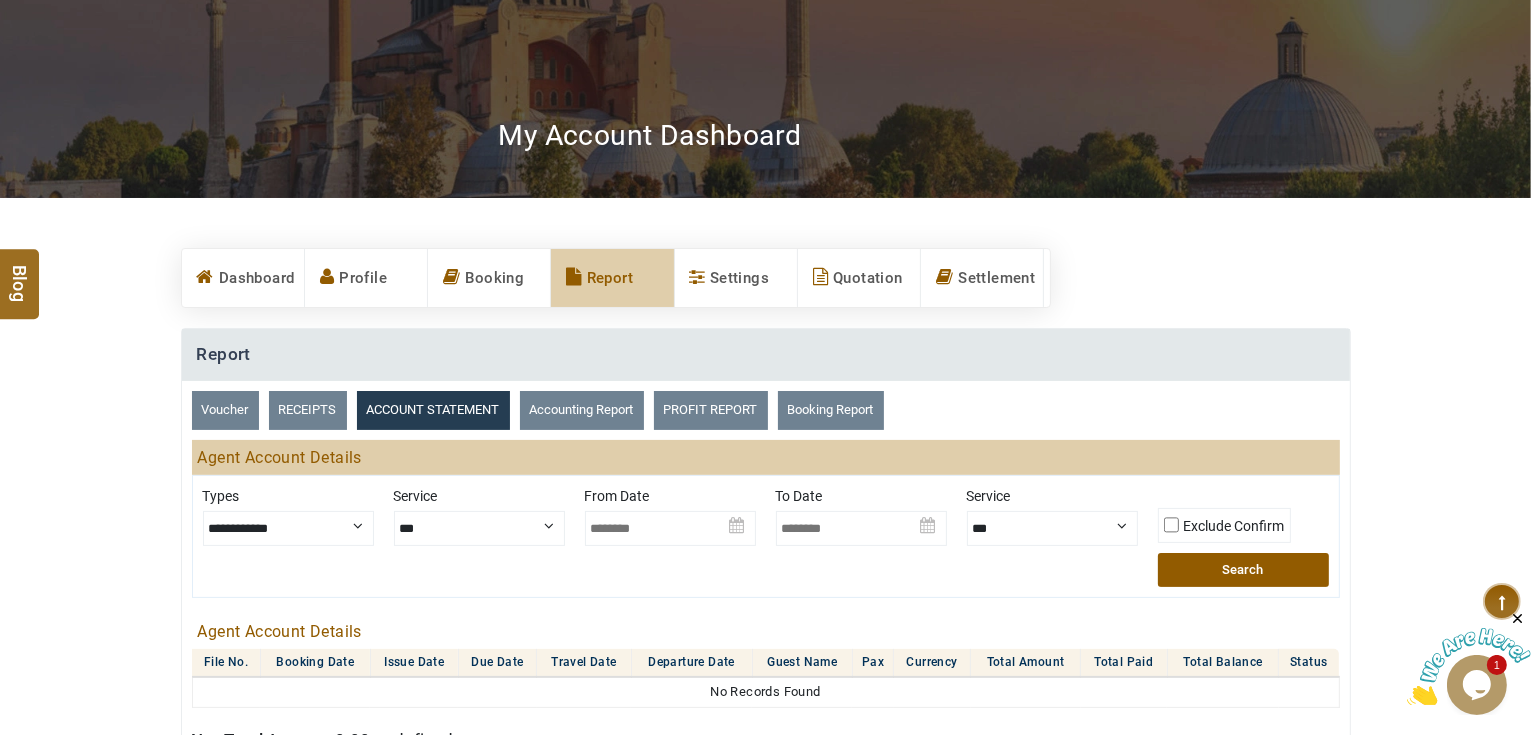 click on "**********" at bounding box center [288, 528] 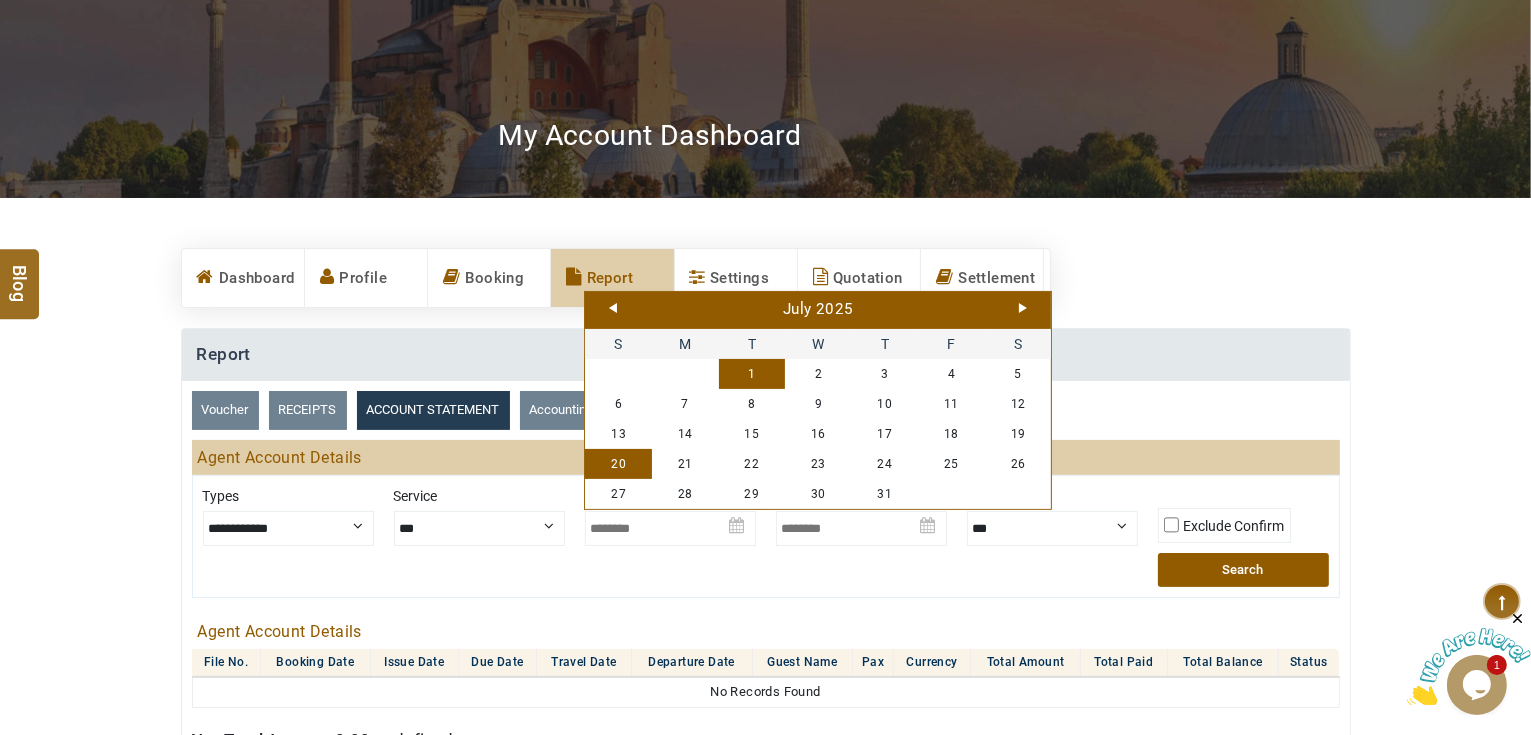 click on "1" at bounding box center (752, 374) 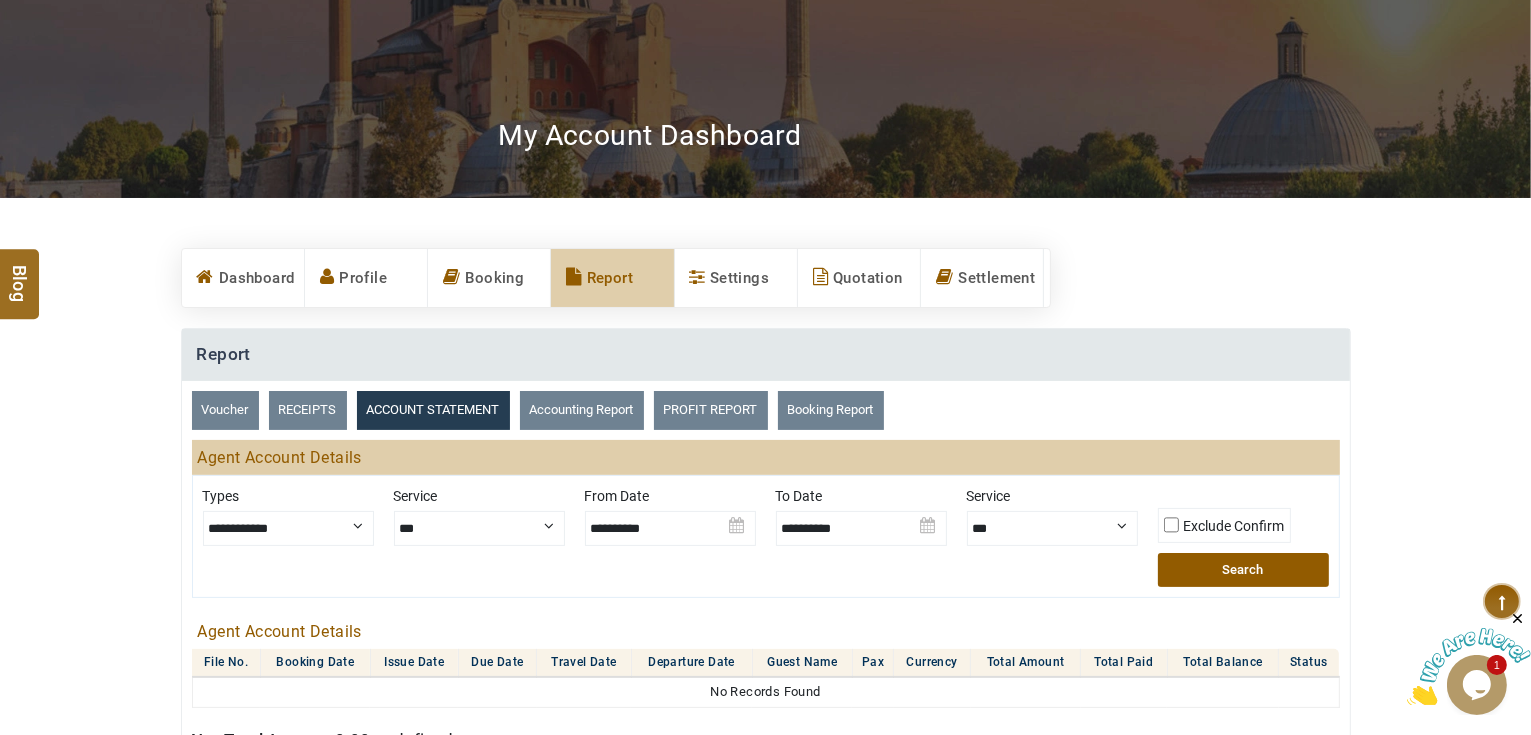 click at bounding box center (861, 521) 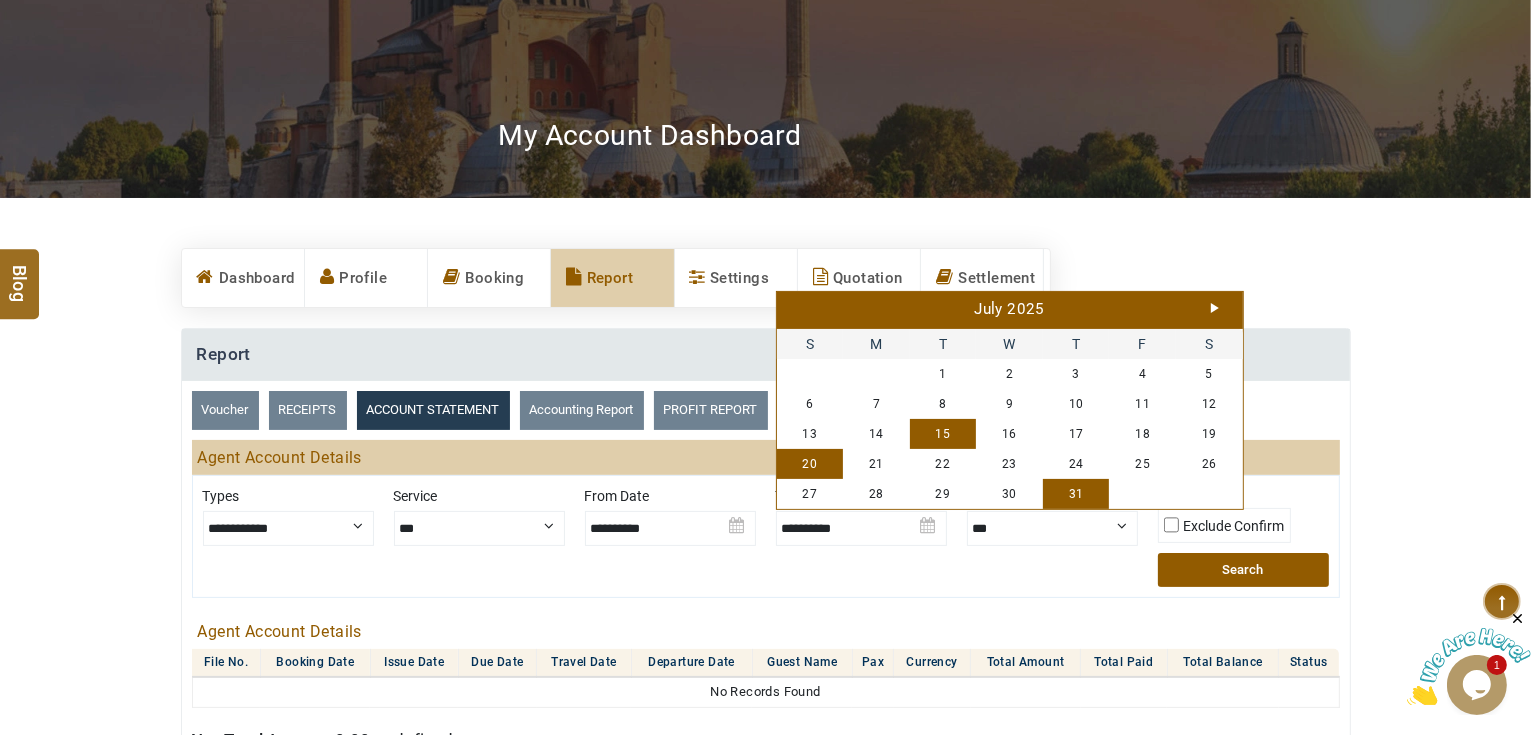 click on "15" at bounding box center (943, 434) 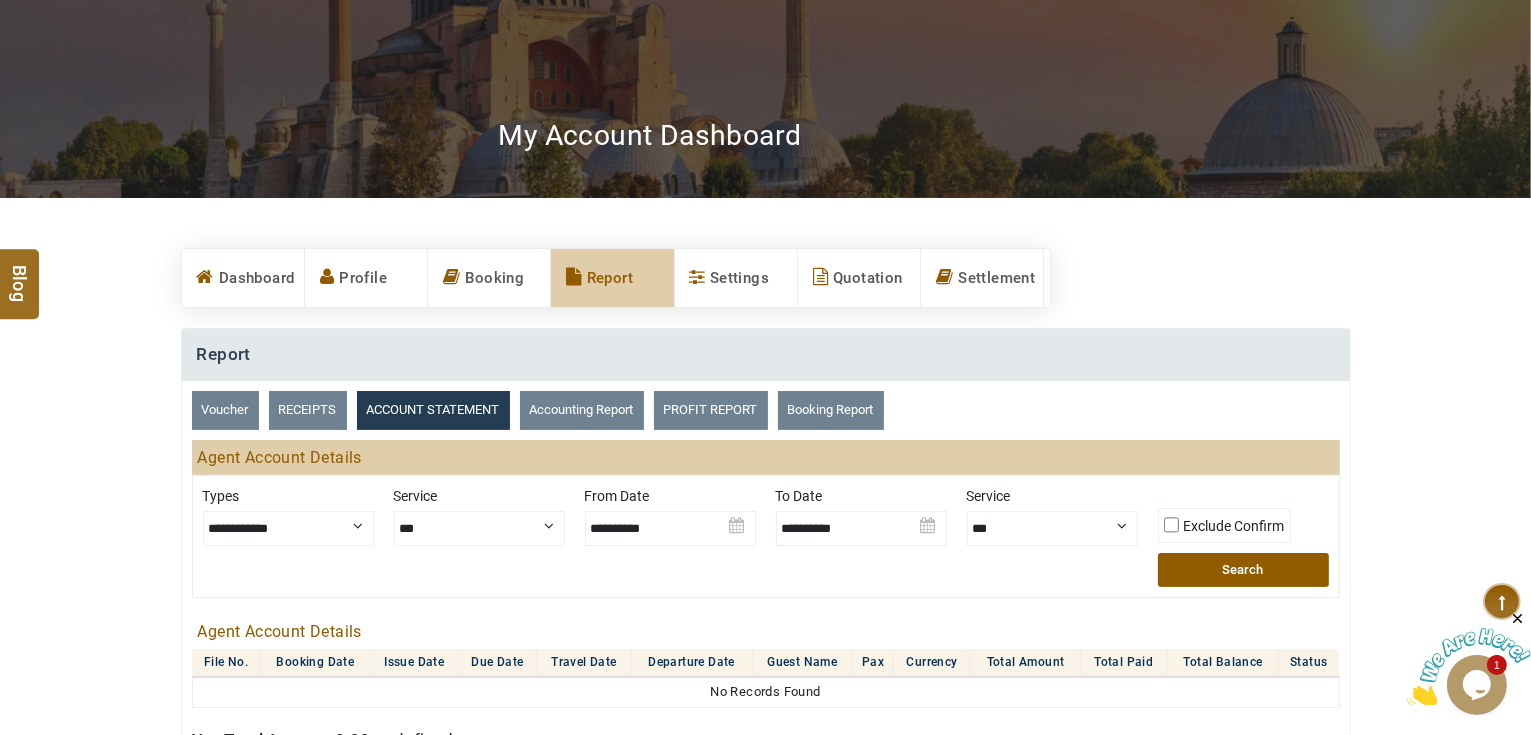 click on "Search" at bounding box center [1243, 570] 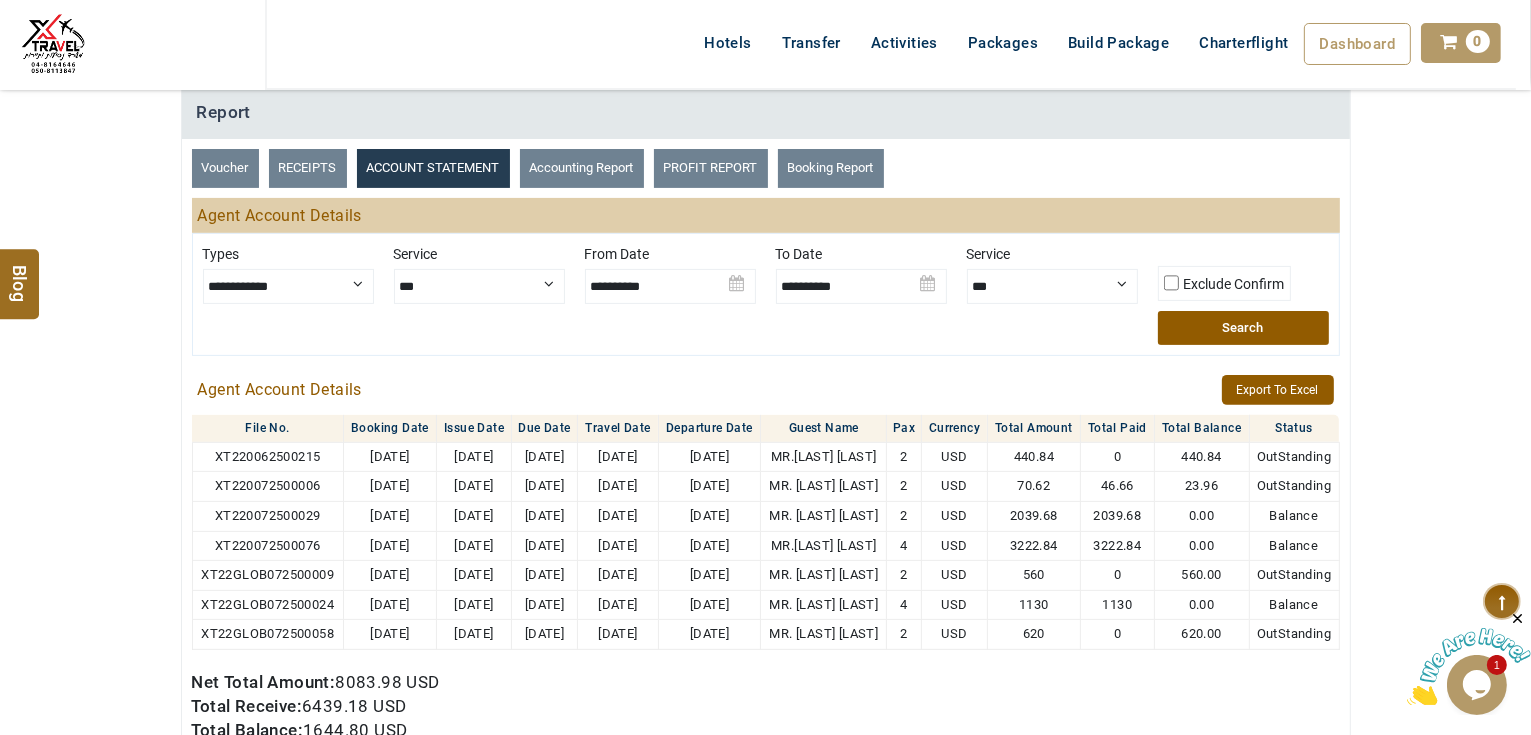 scroll, scrollTop: 640, scrollLeft: 0, axis: vertical 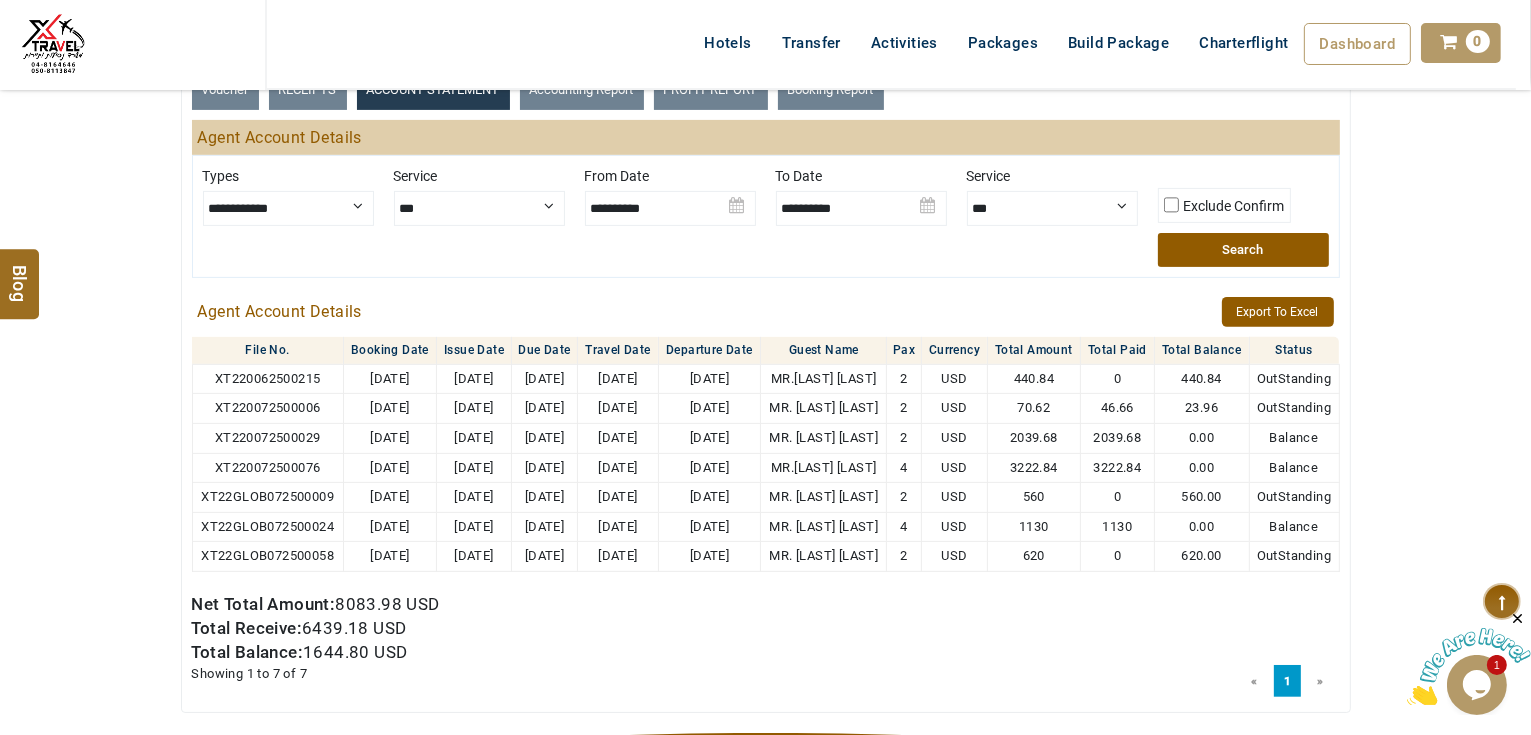 click at bounding box center [861, 201] 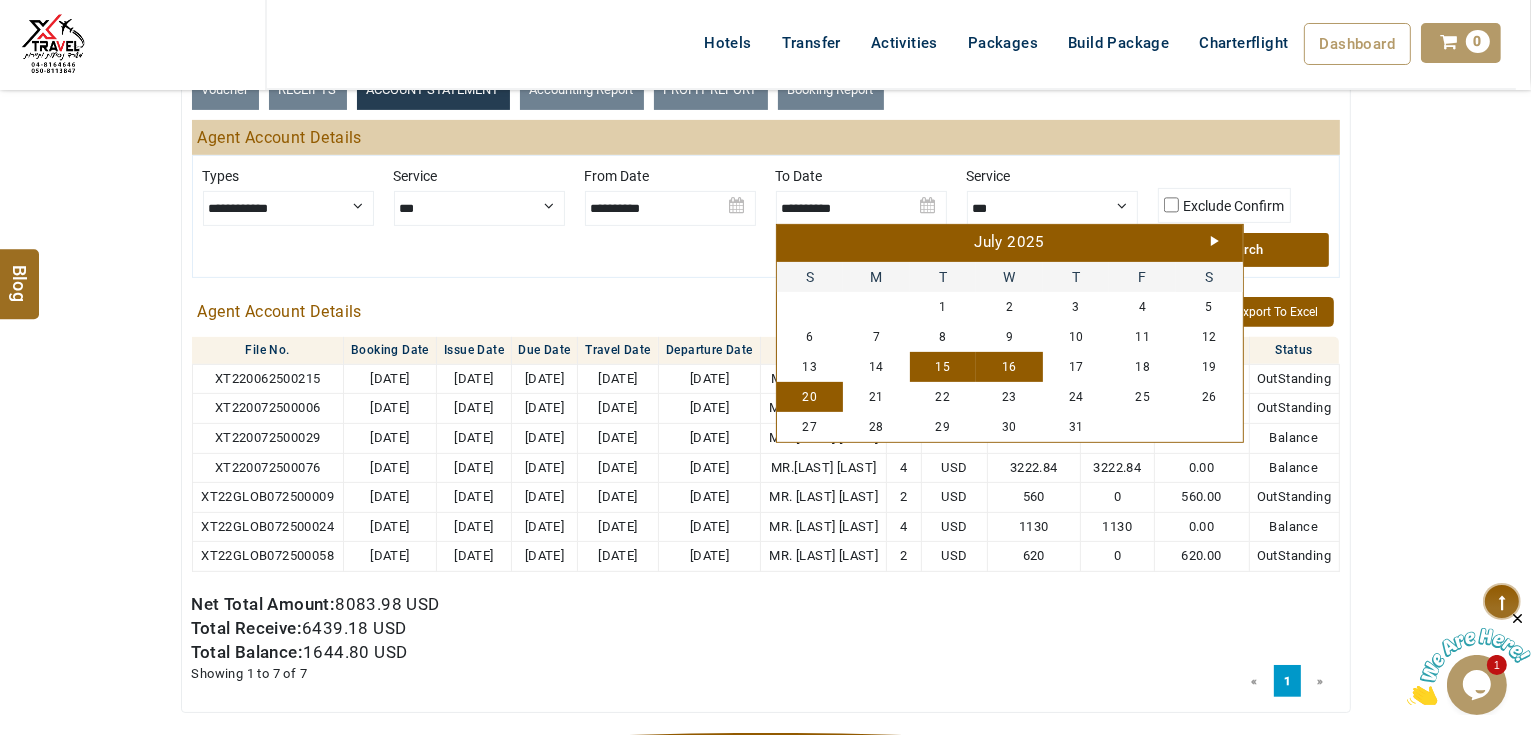 click on "16" at bounding box center [1009, 367] 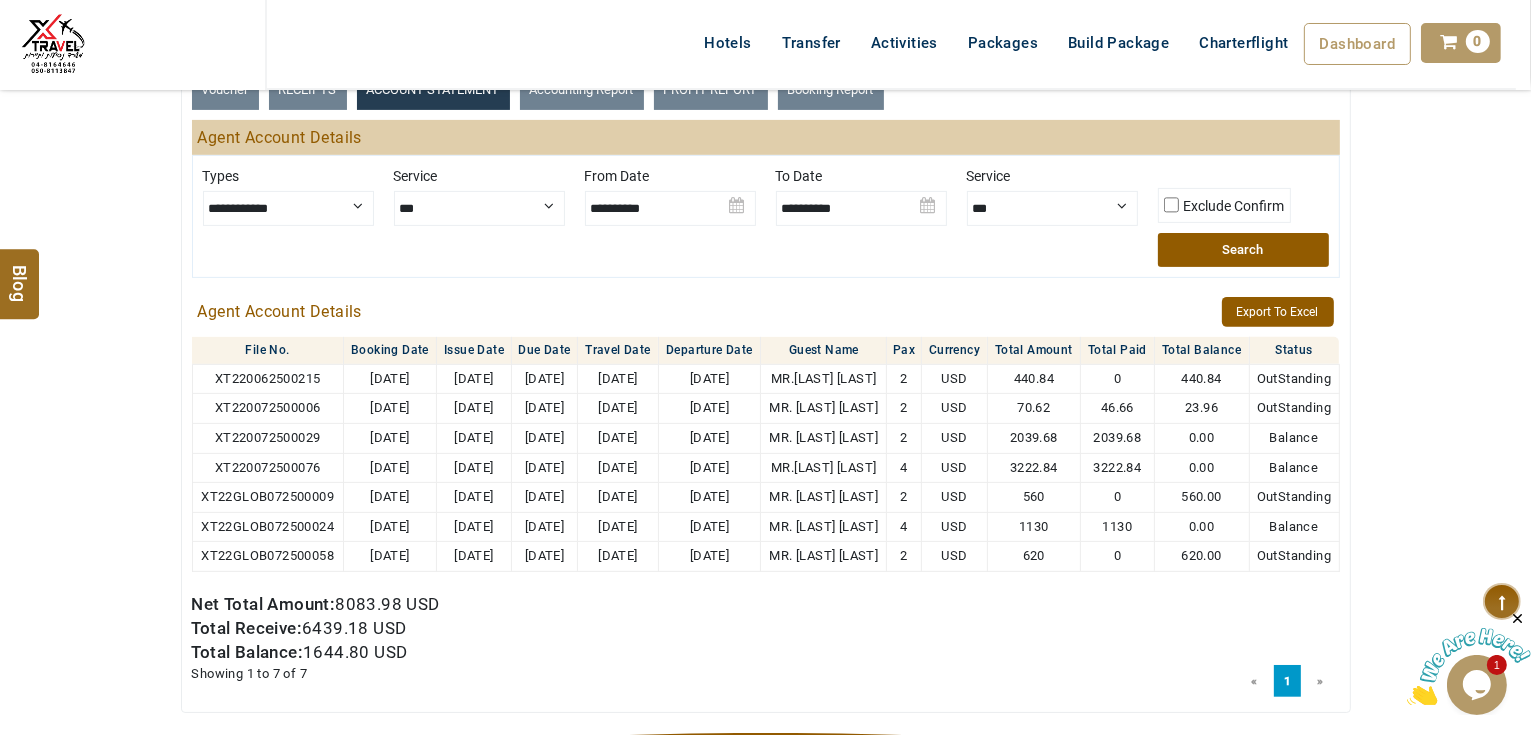 drag, startPoint x: 1198, startPoint y: 247, endPoint x: 995, endPoint y: 276, distance: 205.06097 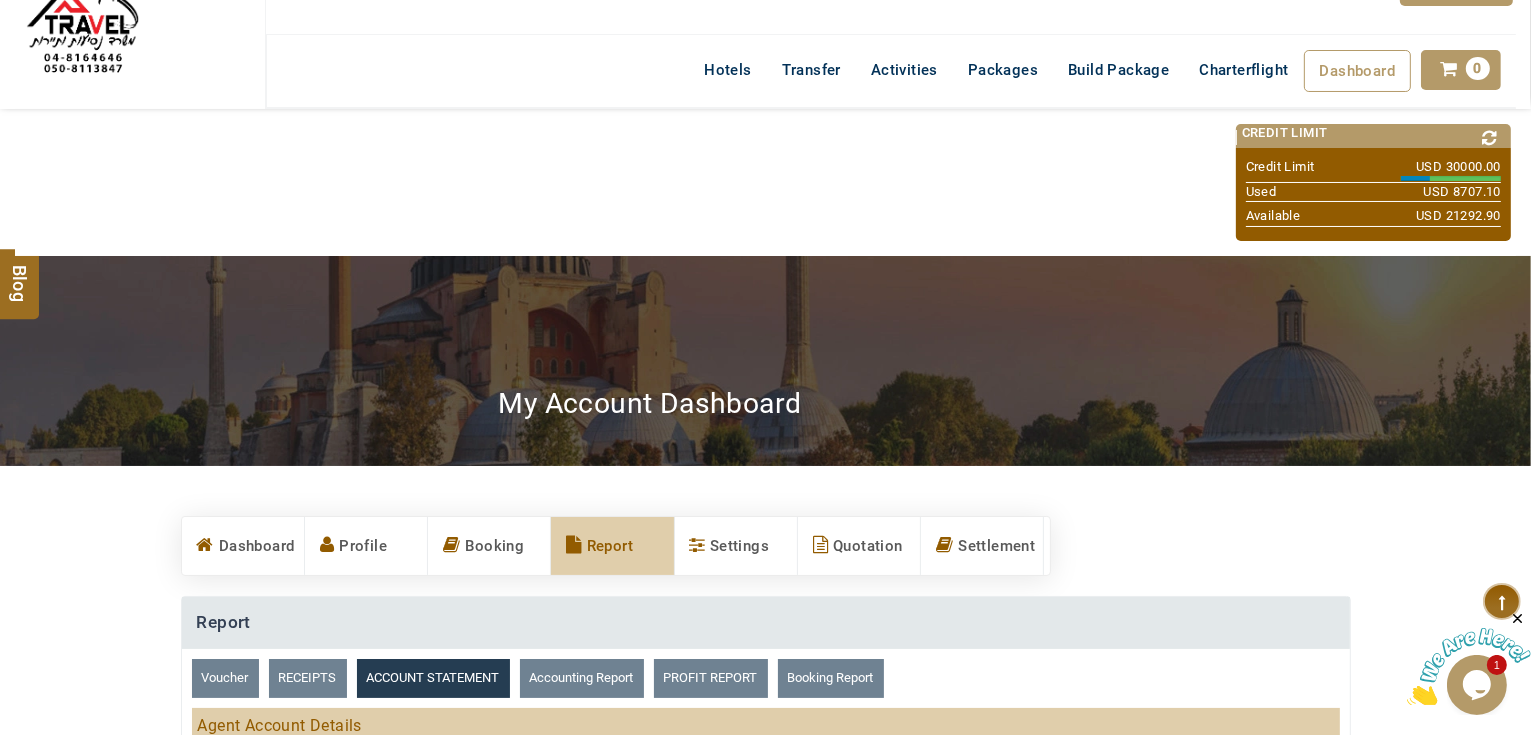 scroll, scrollTop: 0, scrollLeft: 0, axis: both 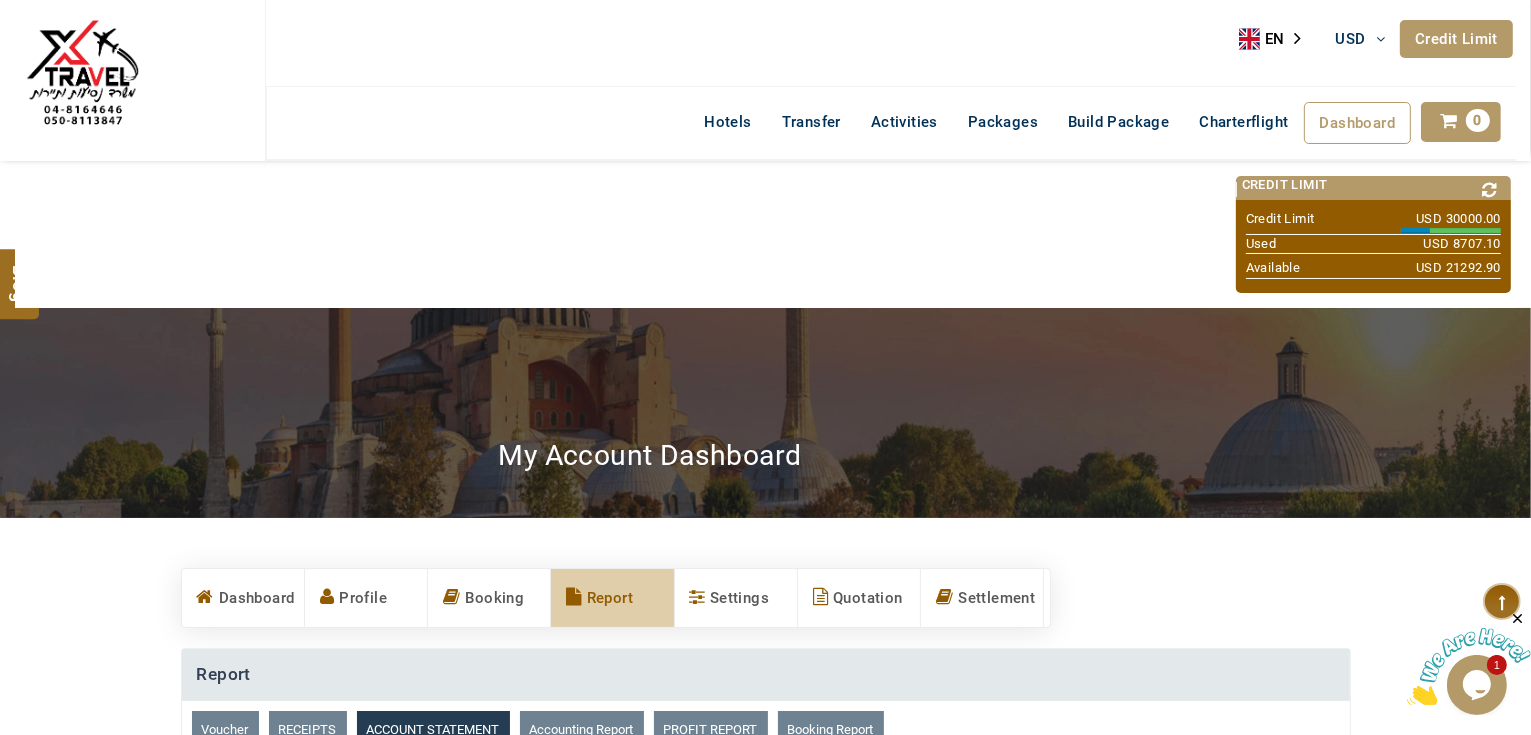 click at bounding box center [1490, 190] 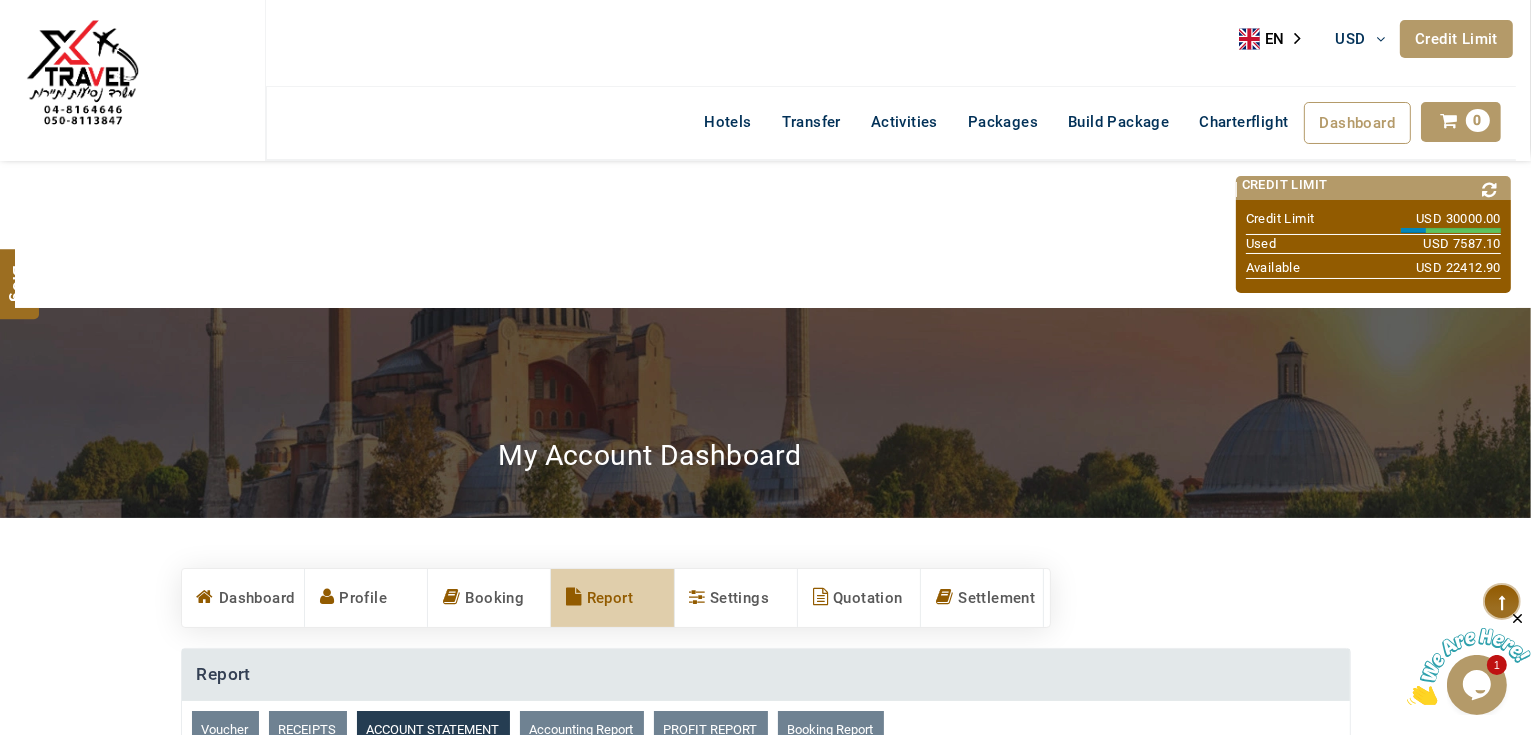 click at bounding box center [1490, 190] 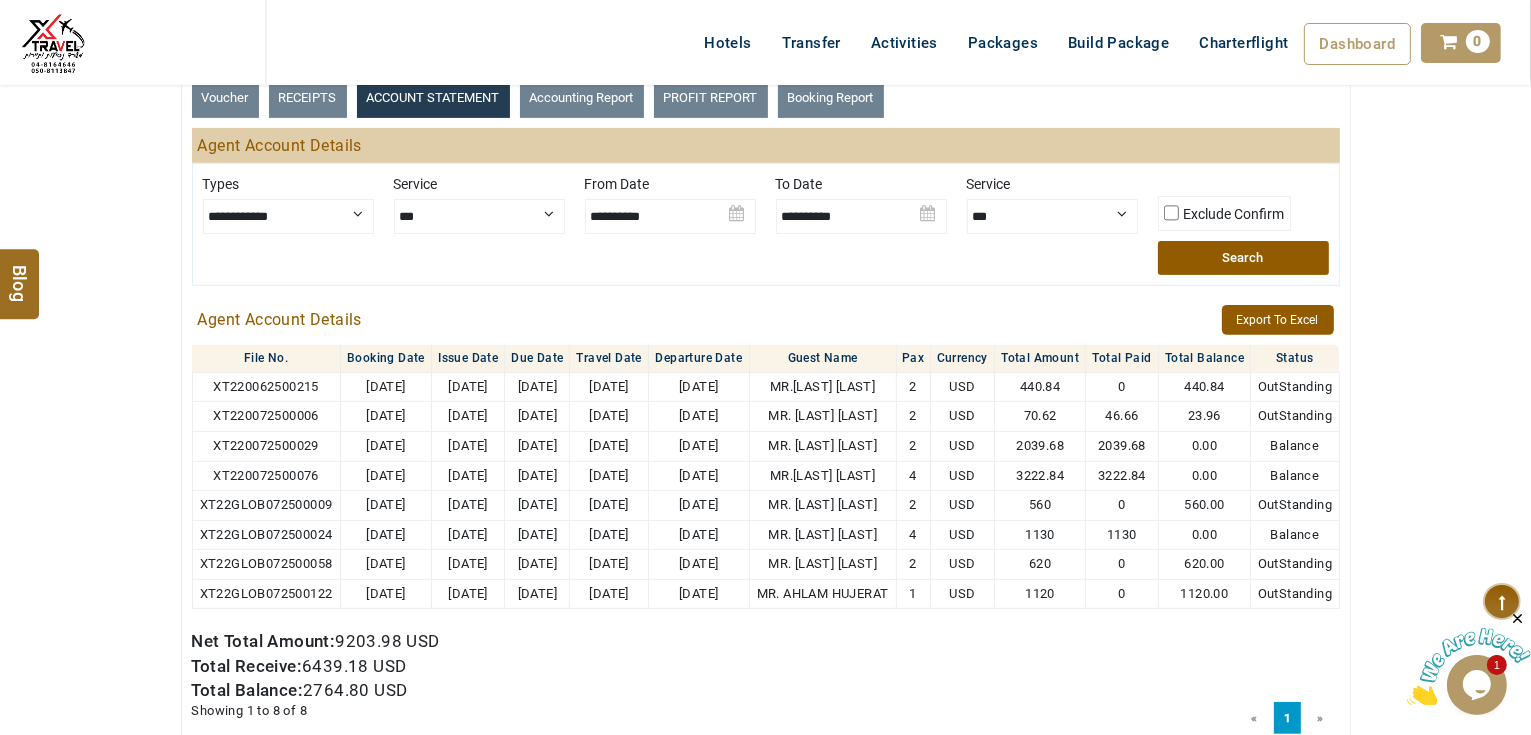 scroll, scrollTop: 640, scrollLeft: 0, axis: vertical 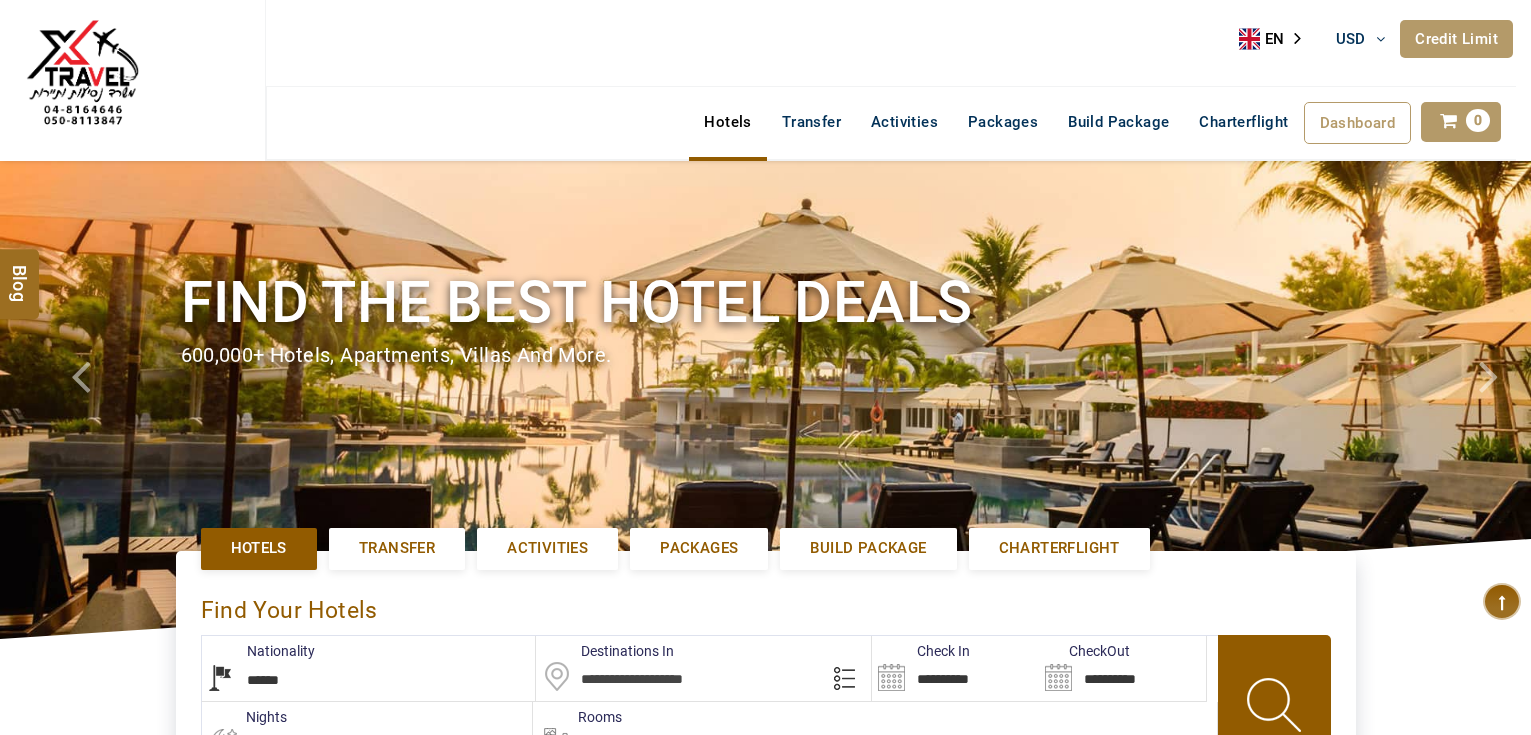 select on "******" 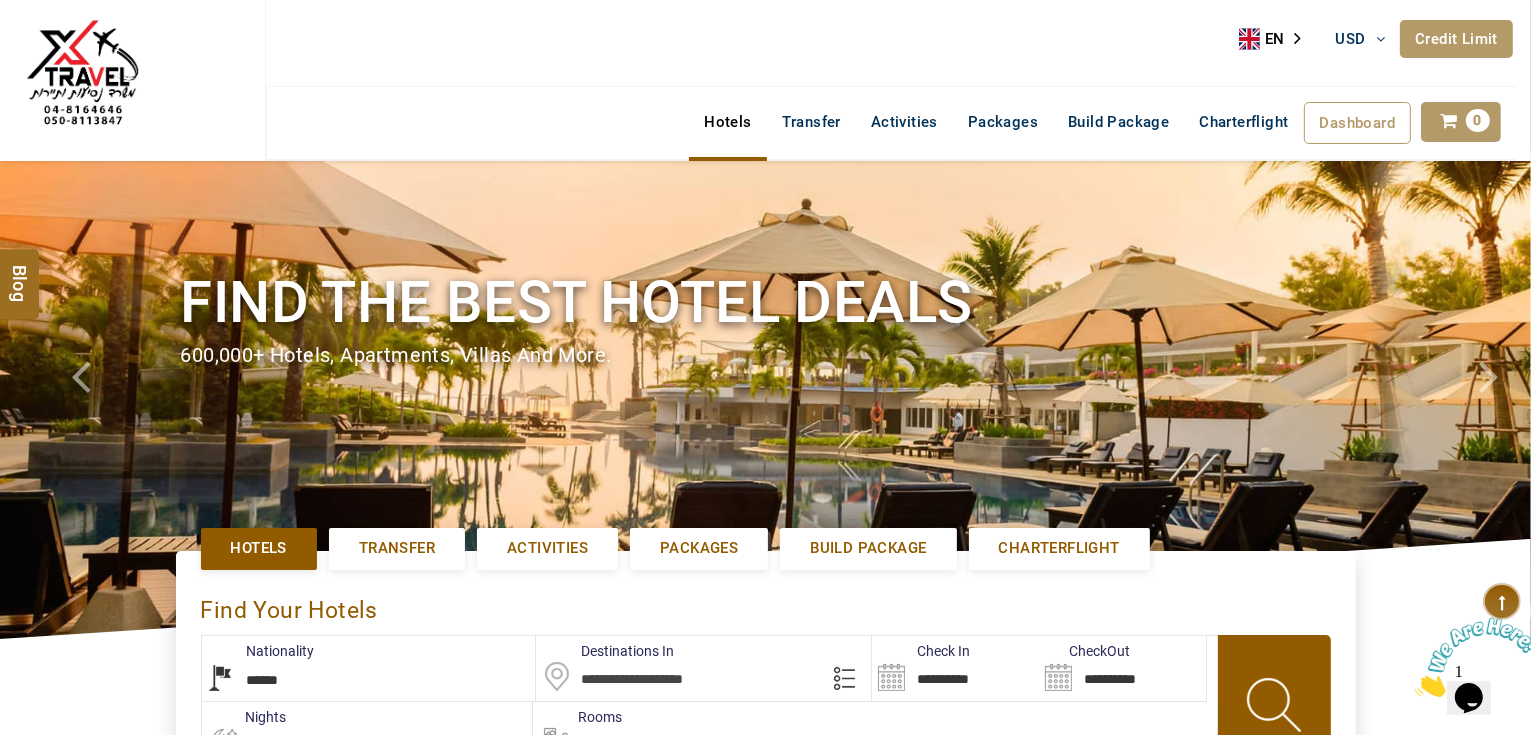 scroll, scrollTop: 0, scrollLeft: 0, axis: both 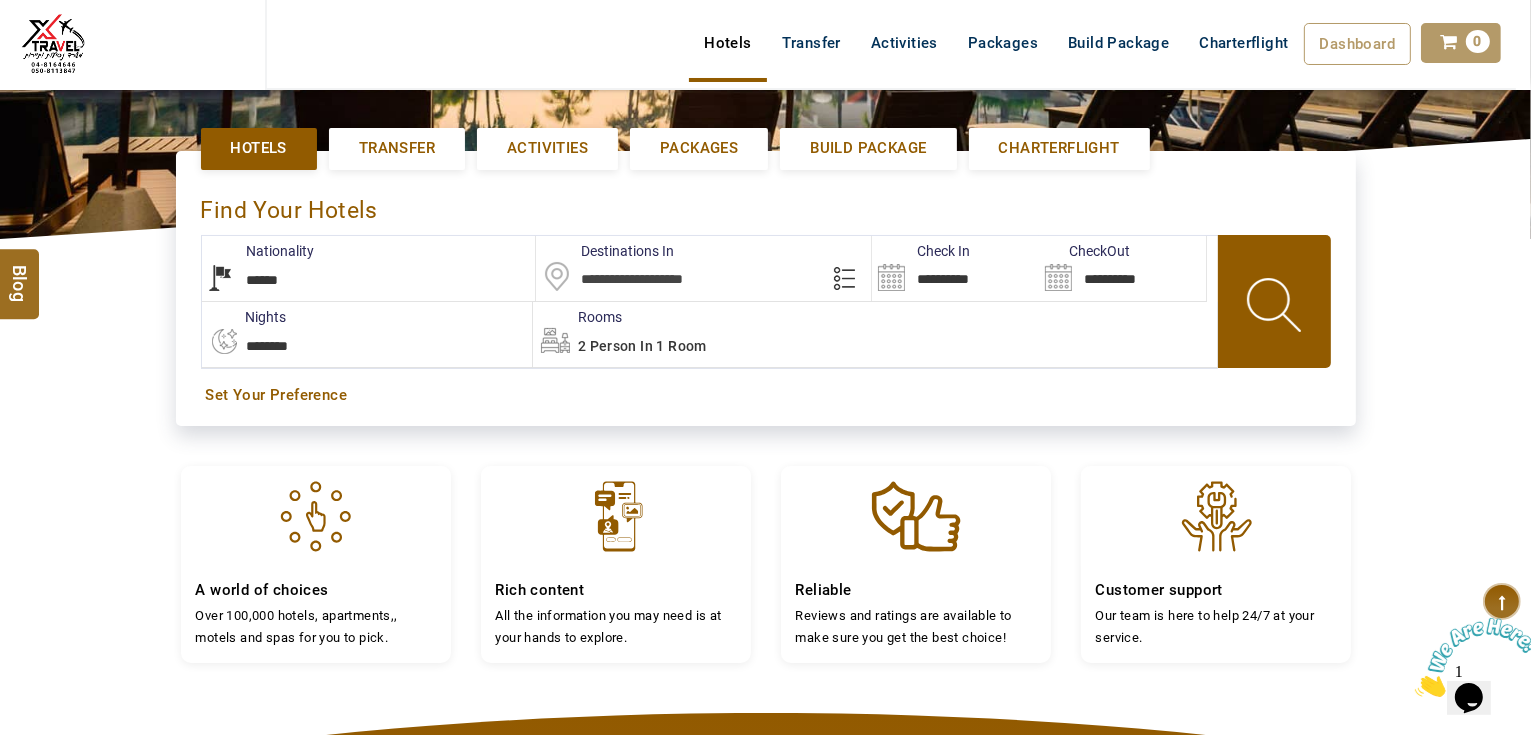 click at bounding box center [703, 268] 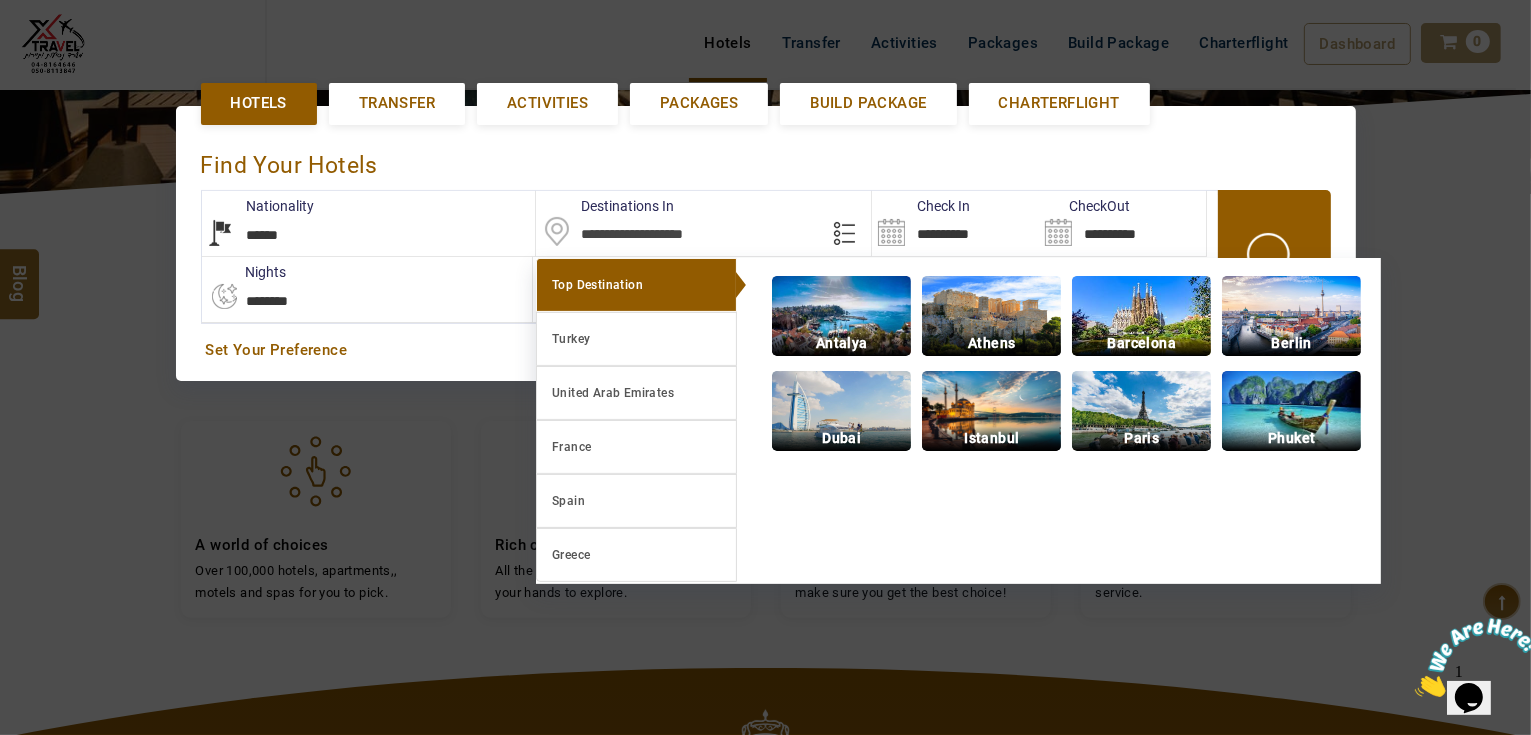 paste on "**********" 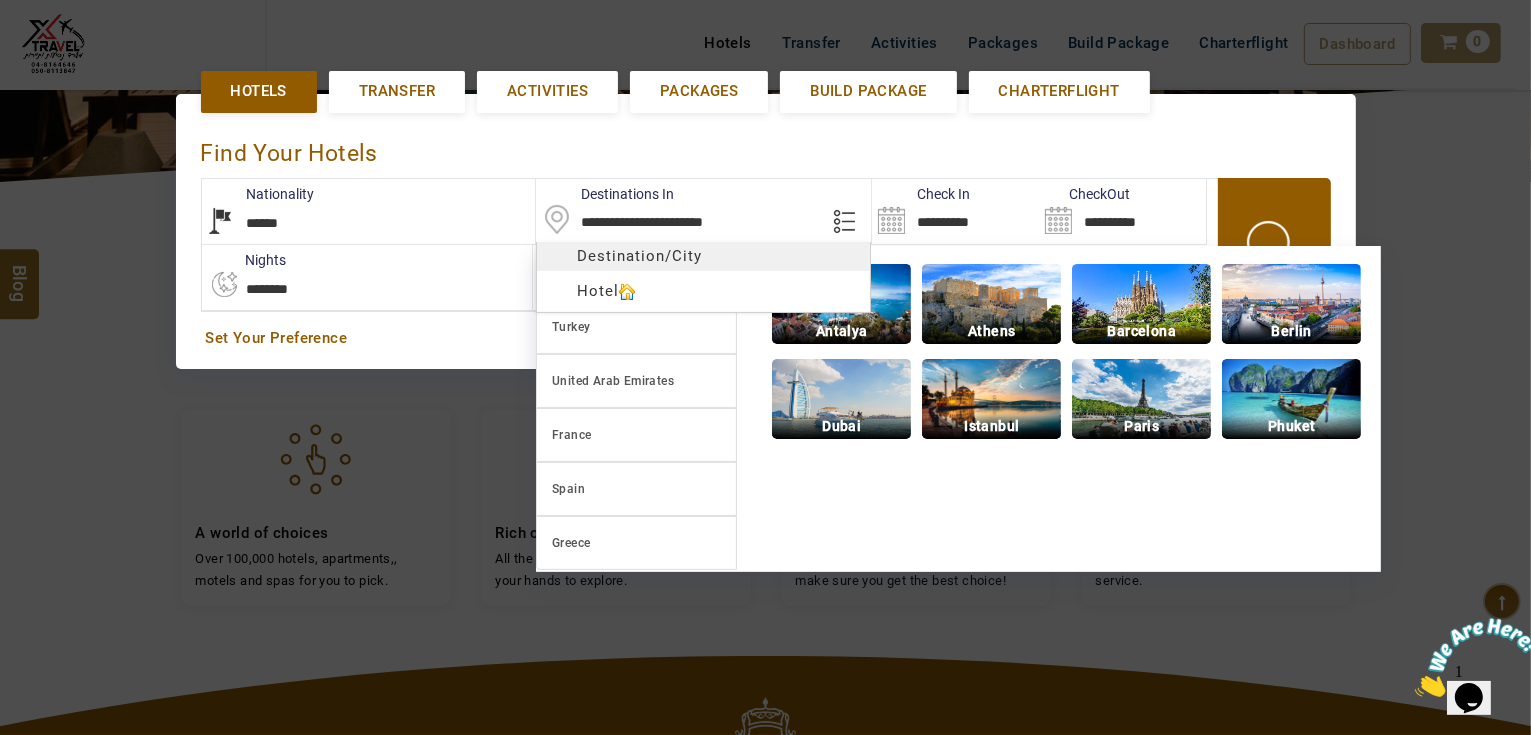 scroll, scrollTop: 460, scrollLeft: 0, axis: vertical 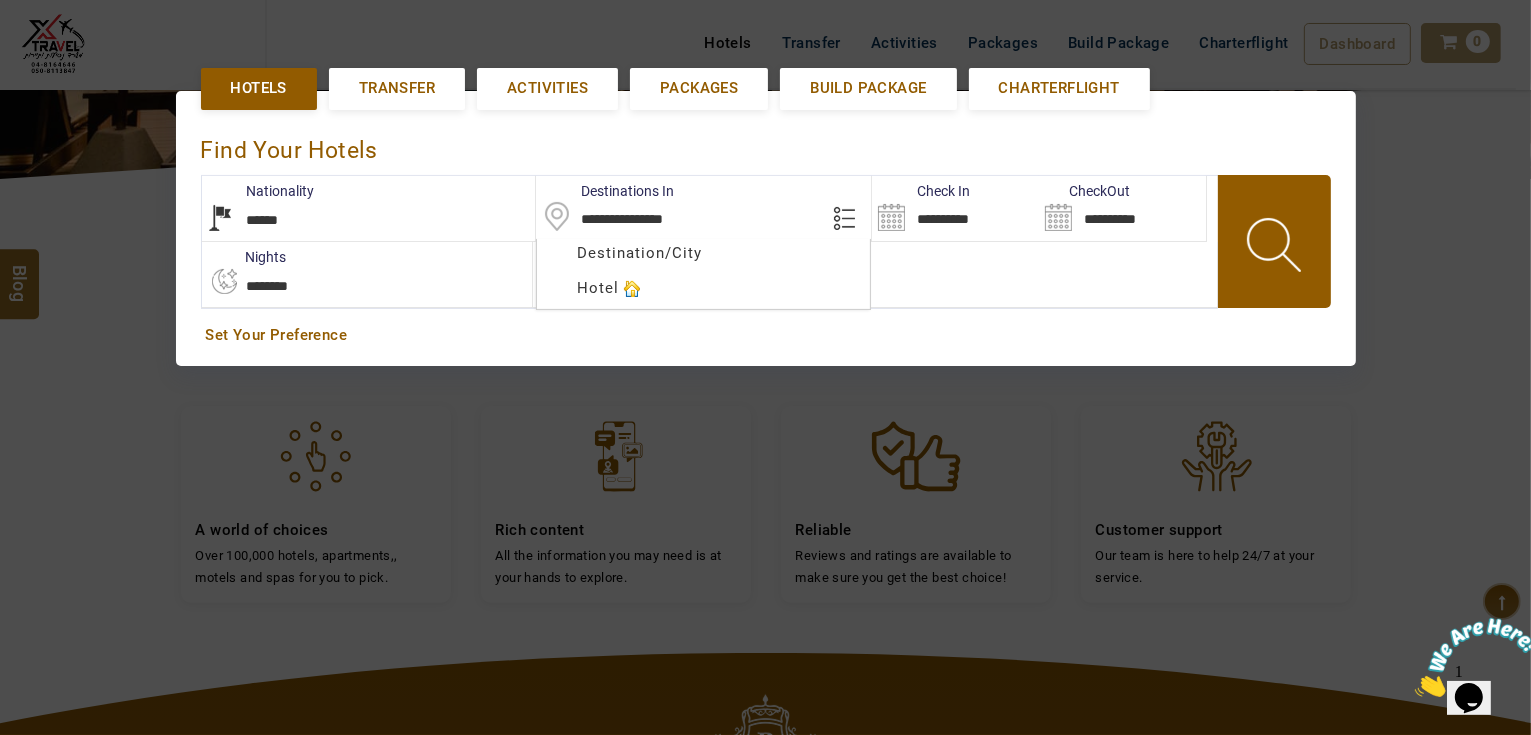 type on "**********" 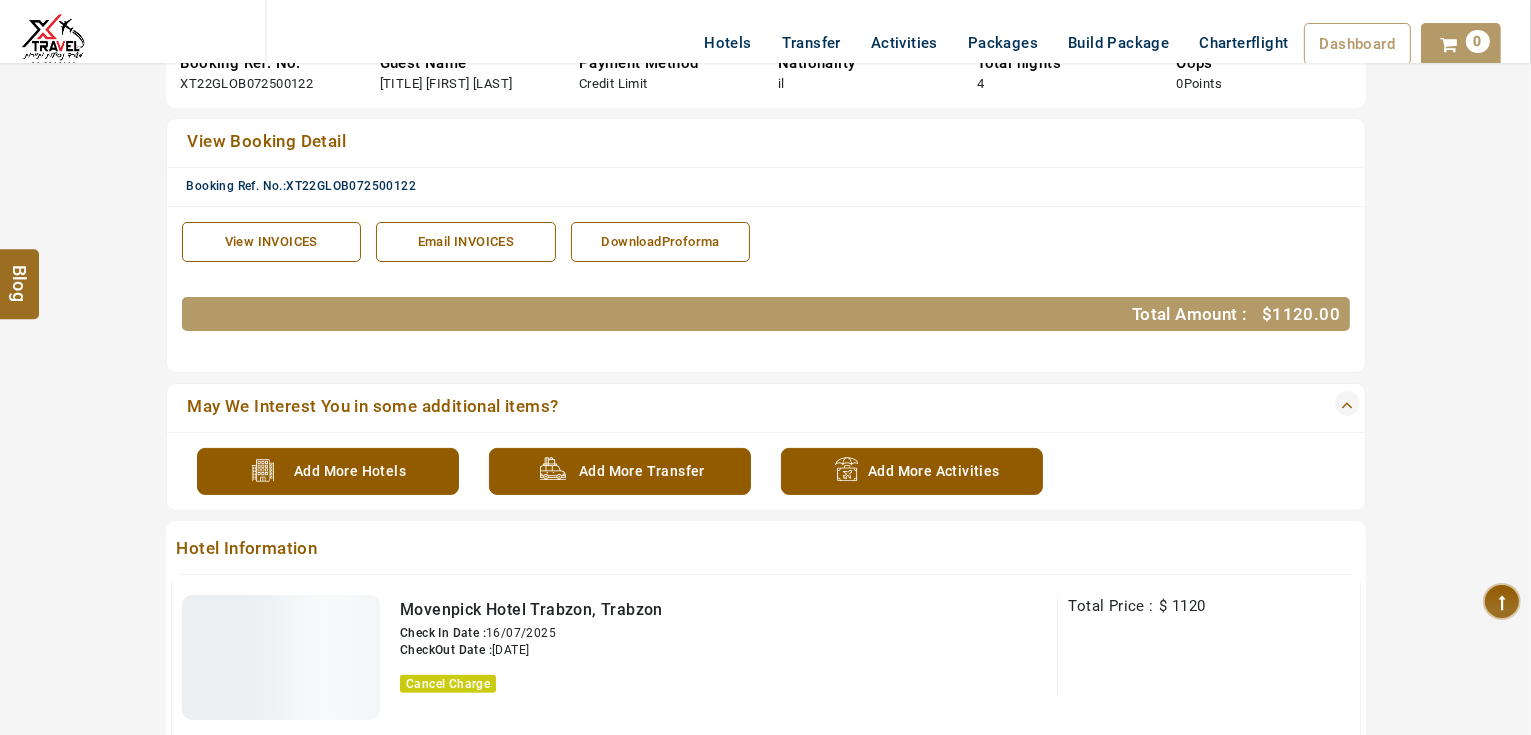 scroll, scrollTop: 495, scrollLeft: 0, axis: vertical 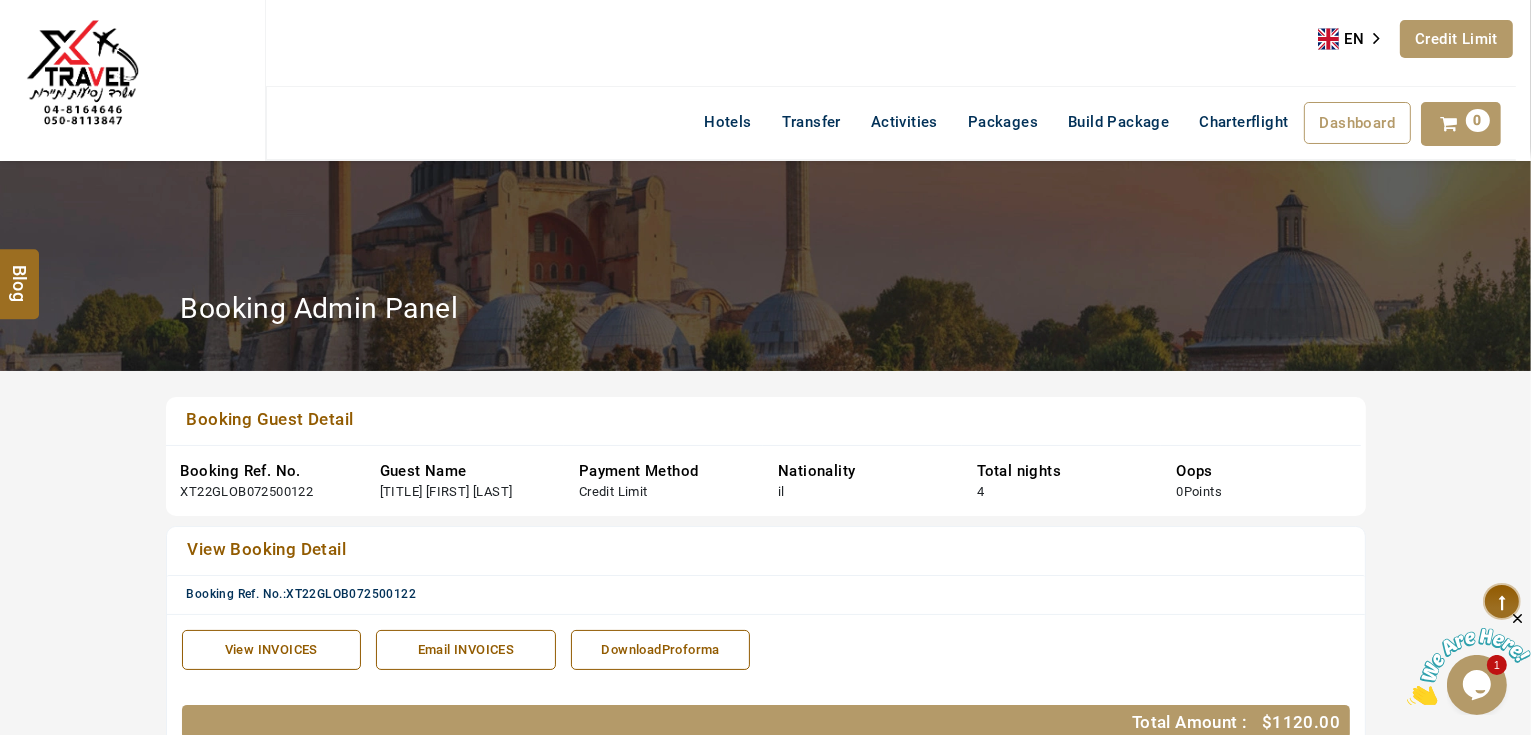 click on "Credit Limit" at bounding box center (1456, 39) 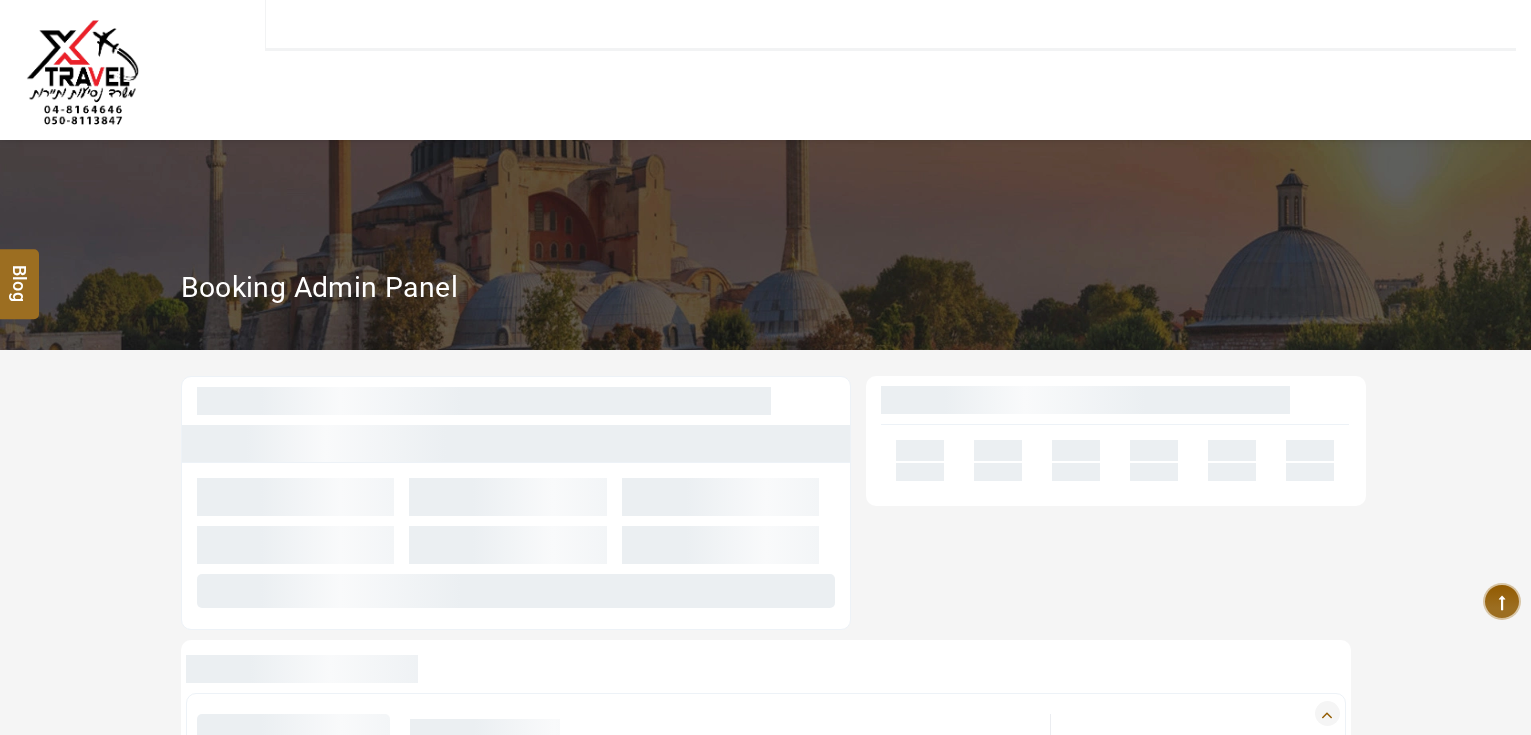 scroll, scrollTop: 0, scrollLeft: 0, axis: both 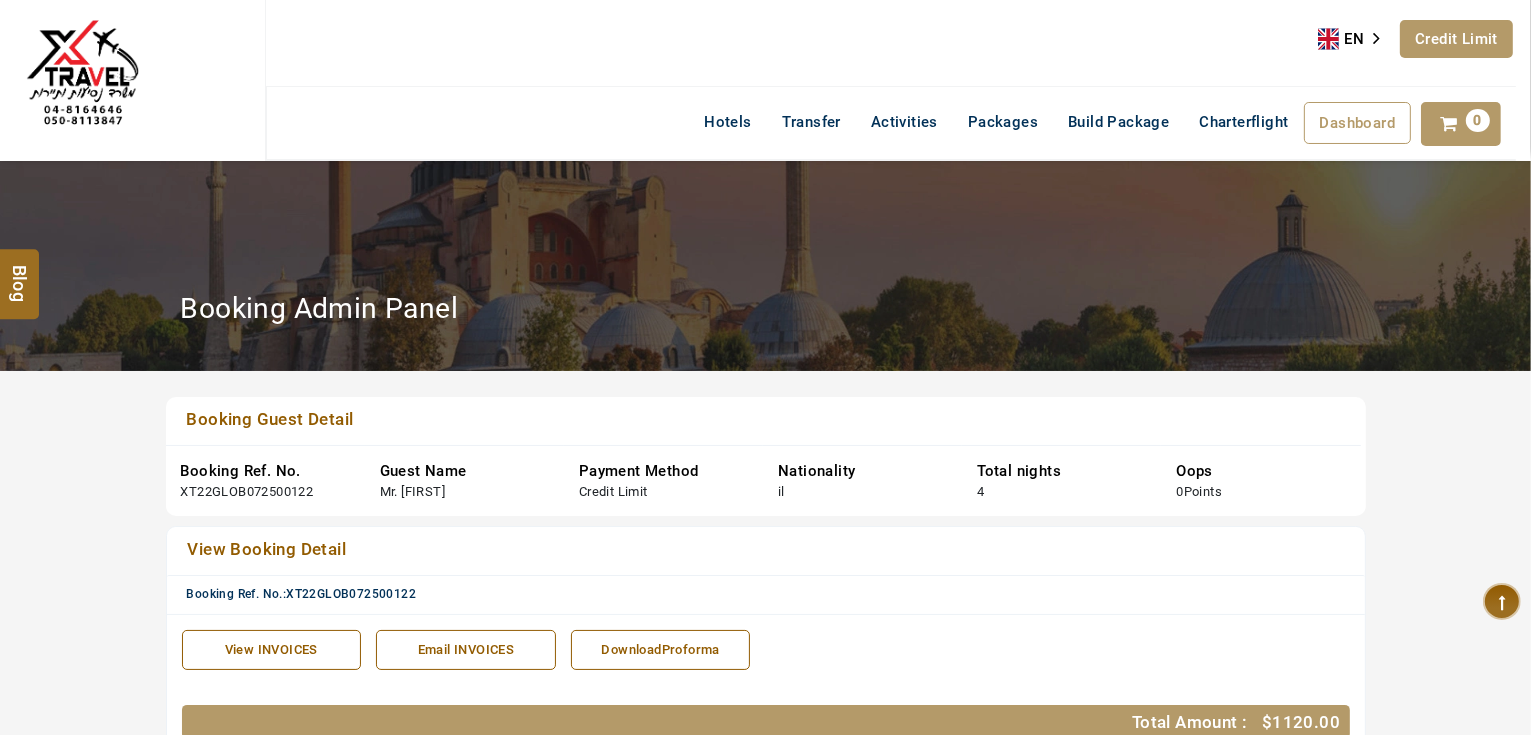 click on "Credit Limit" at bounding box center (1456, 39) 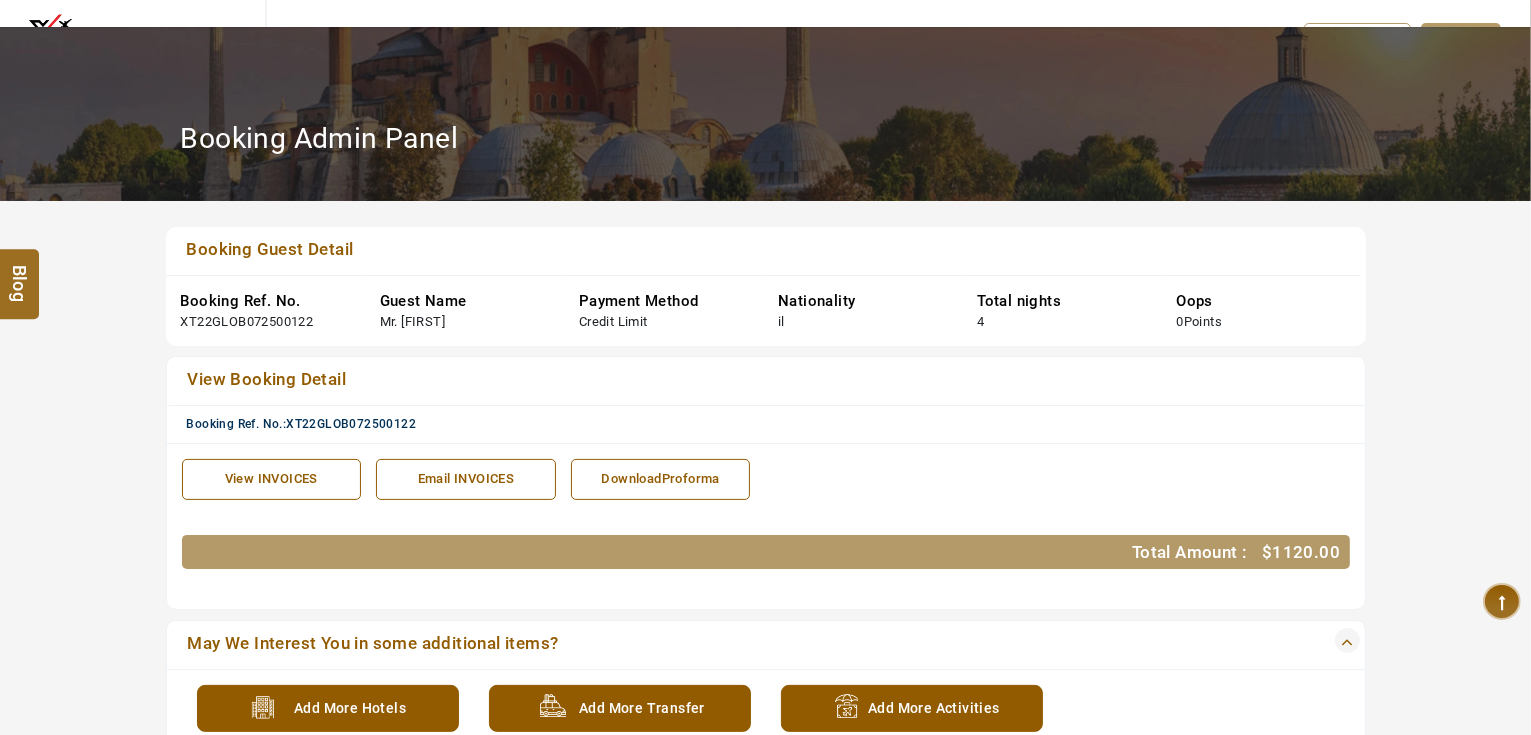 scroll, scrollTop: 320, scrollLeft: 0, axis: vertical 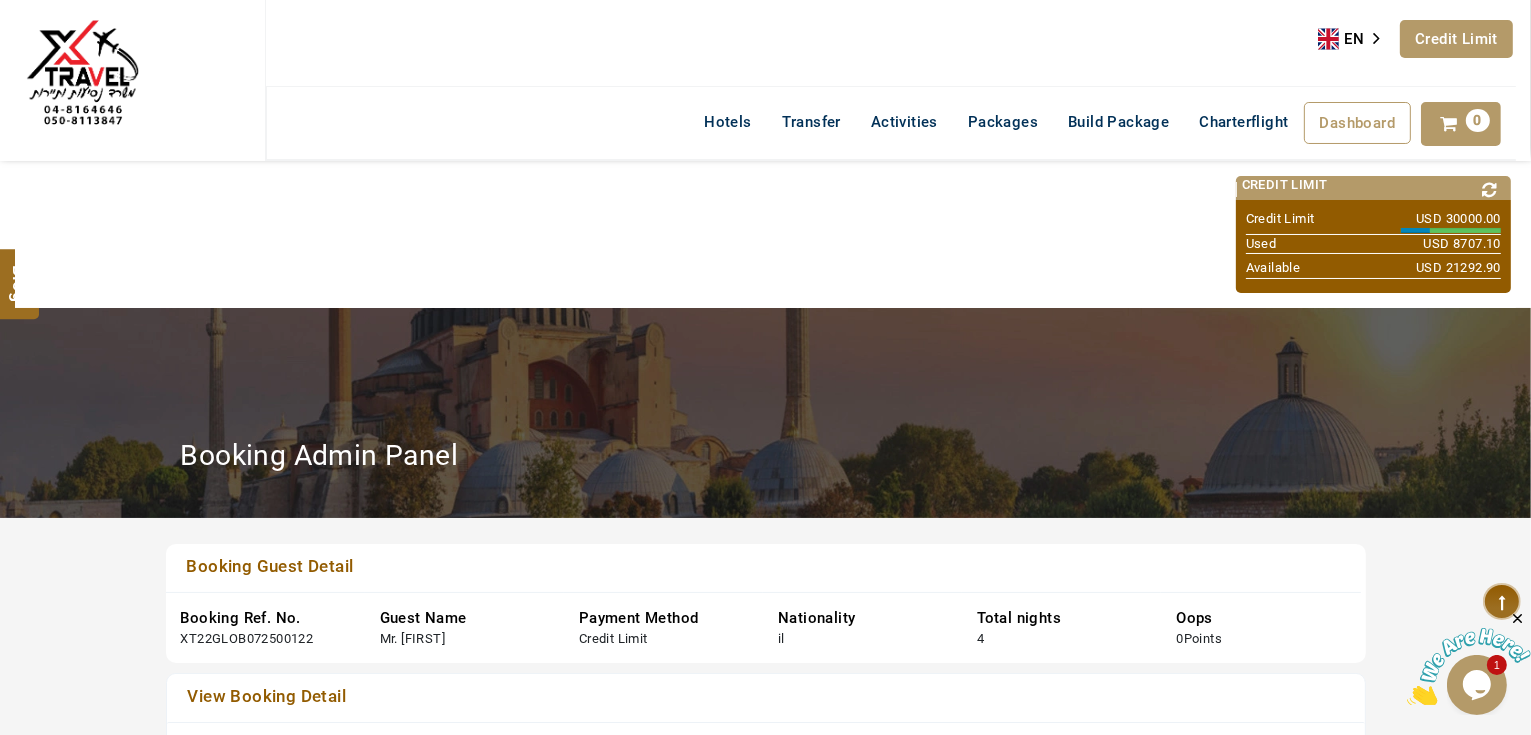 click at bounding box center (1490, 190) 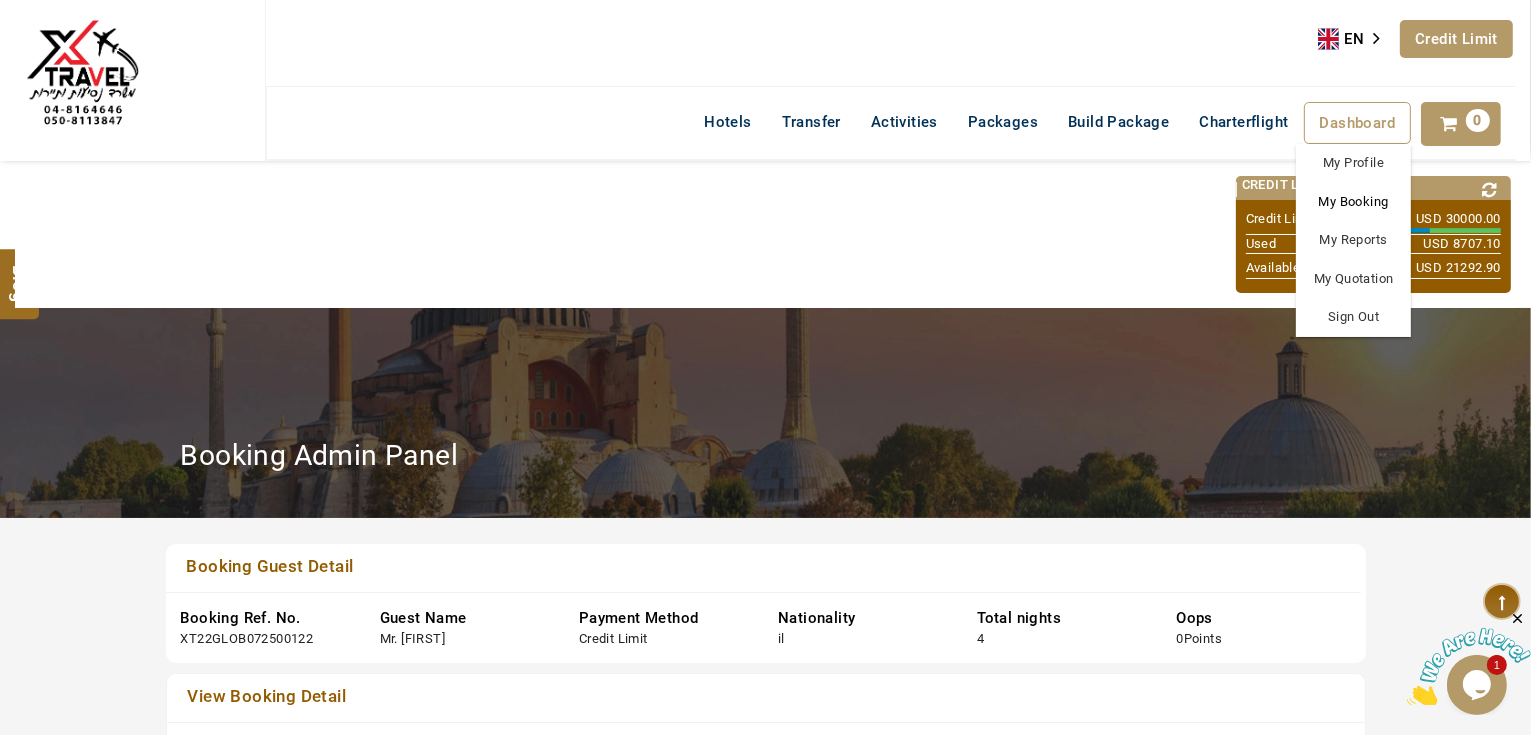 click on "My Booking" at bounding box center (1353, 202) 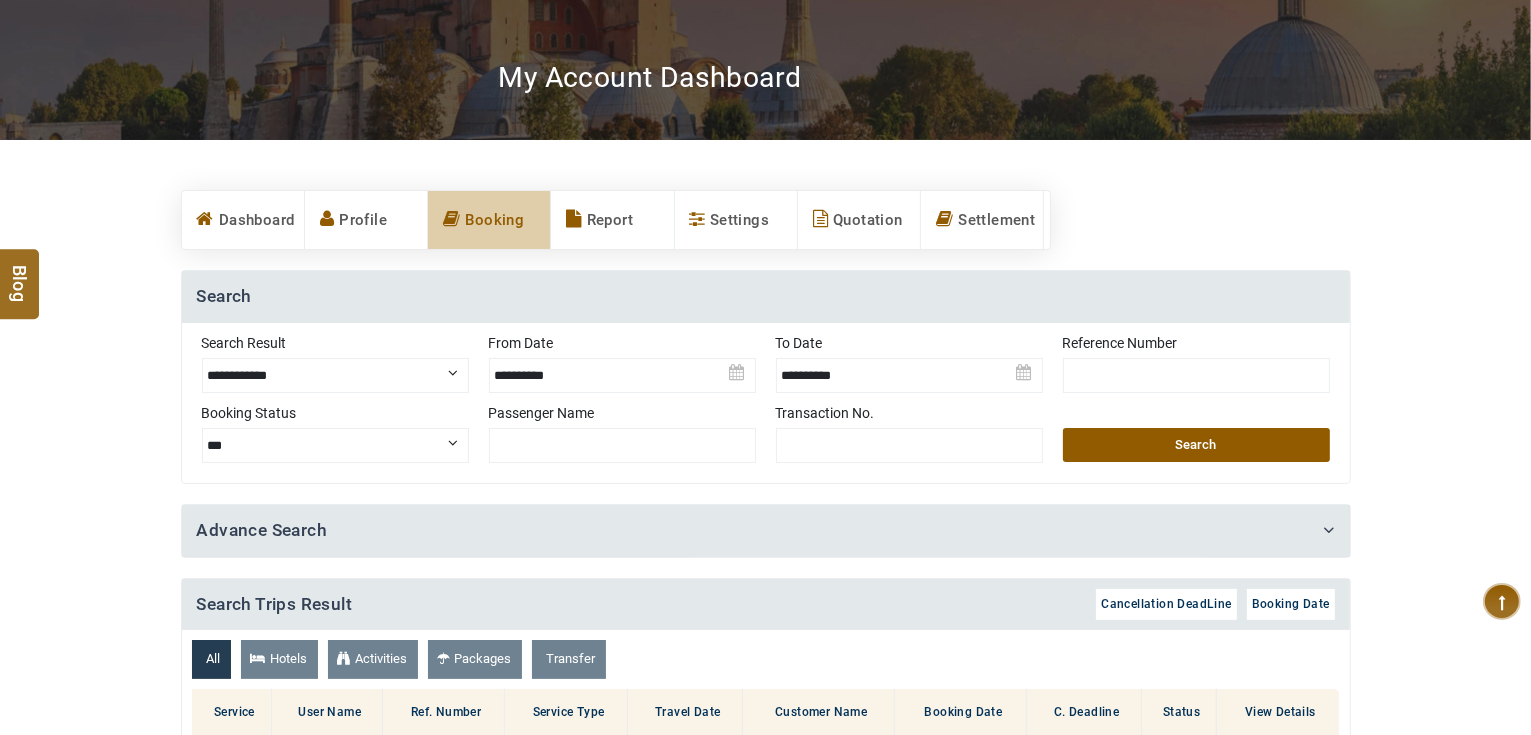 scroll, scrollTop: 240, scrollLeft: 0, axis: vertical 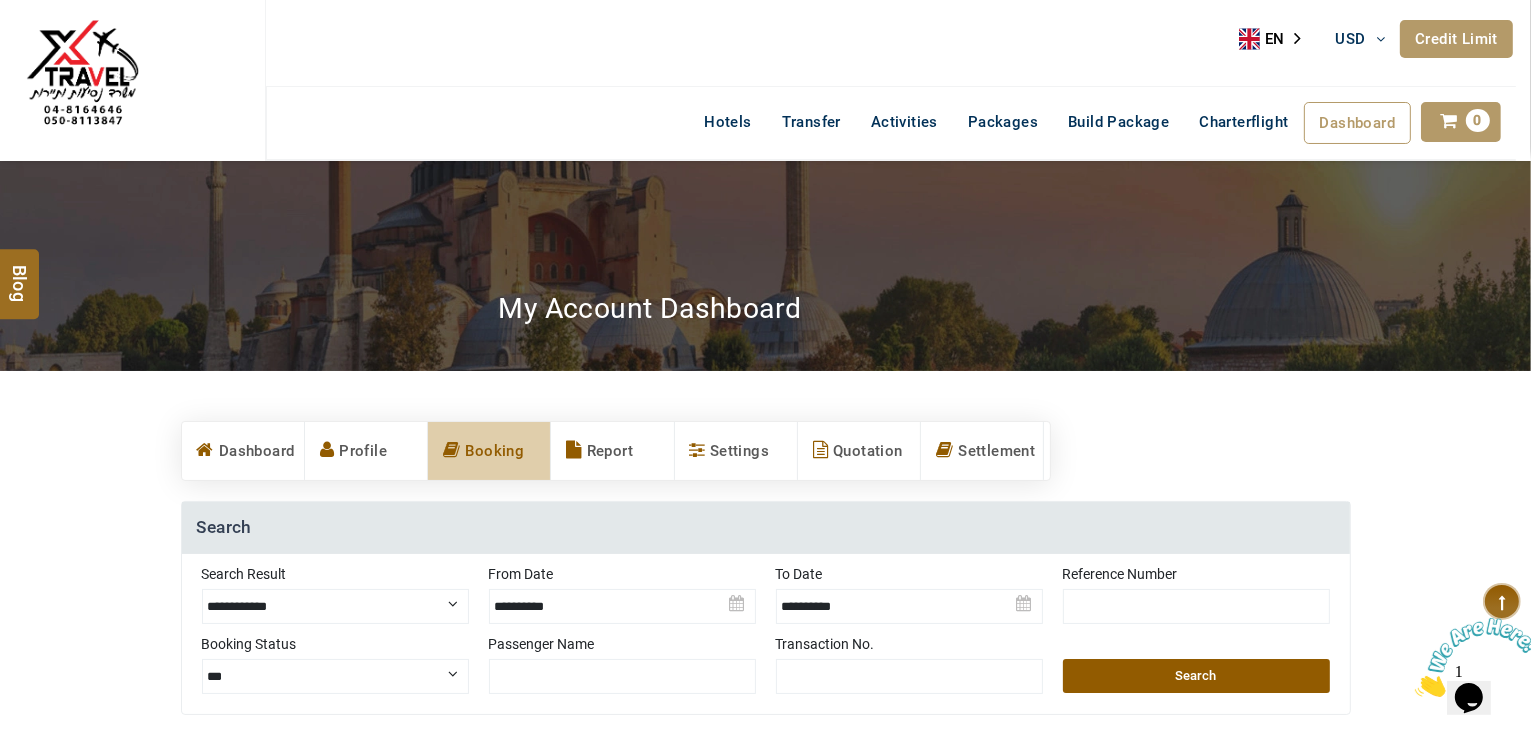 click on "Credit Limit" at bounding box center (1456, 39) 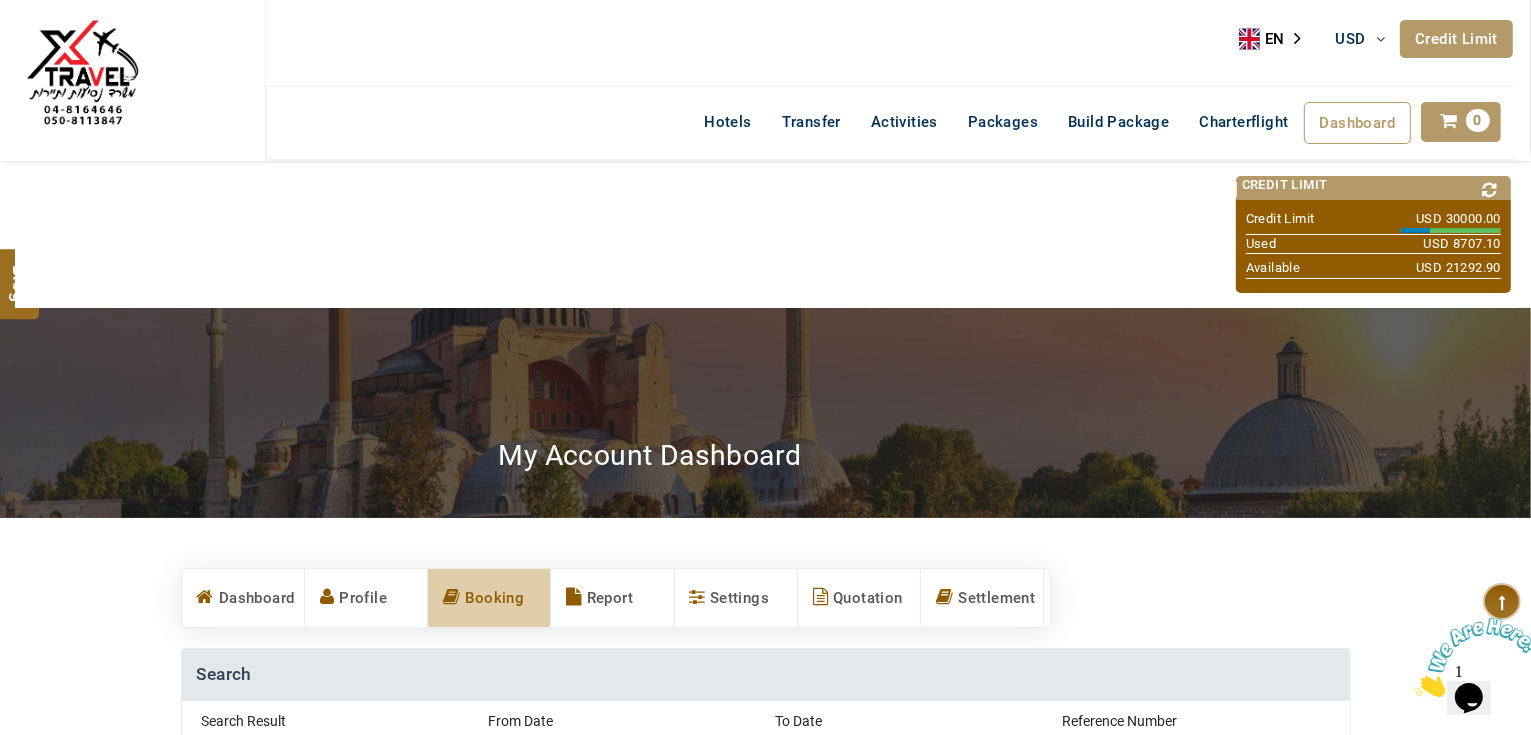 click at bounding box center (1490, 190) 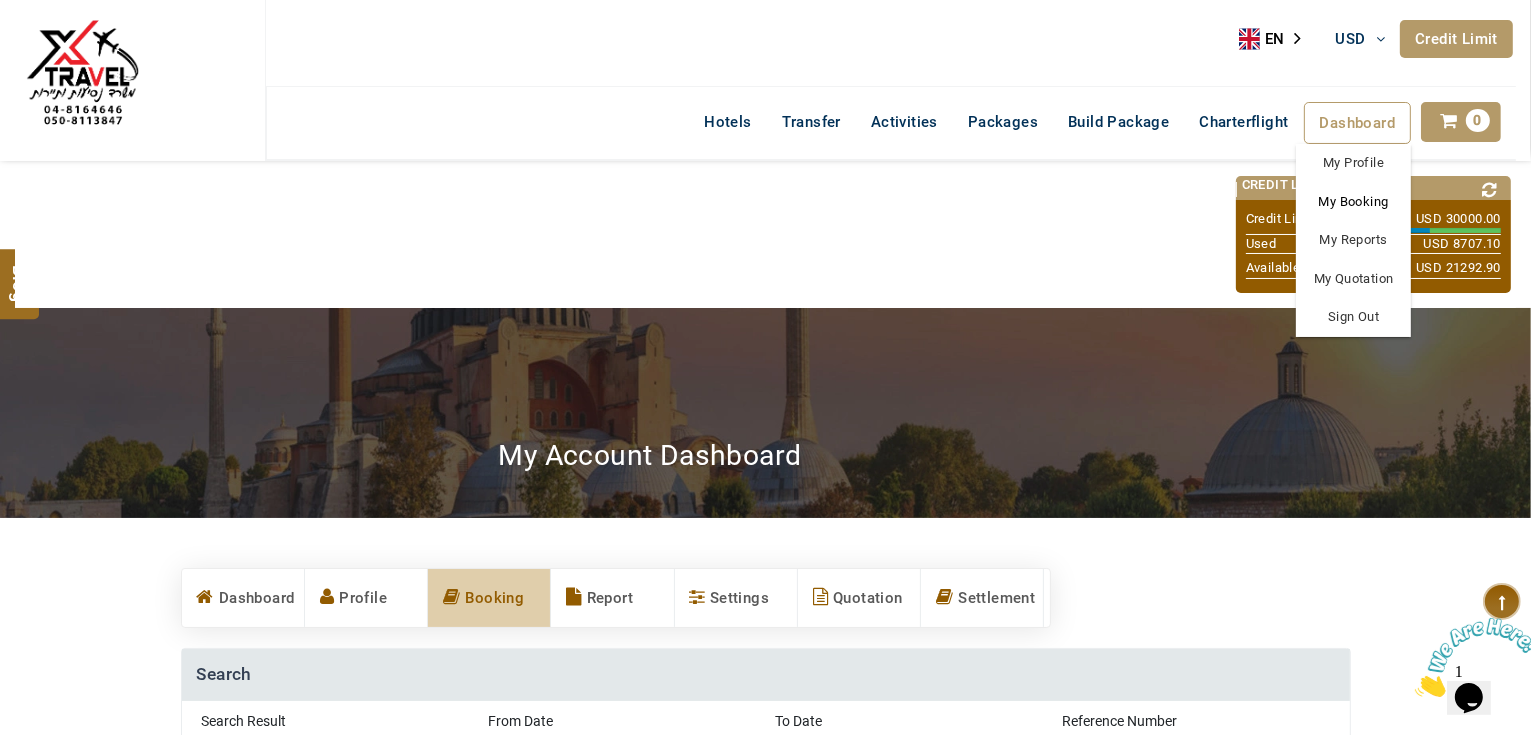 click on "My Booking" at bounding box center (1353, 202) 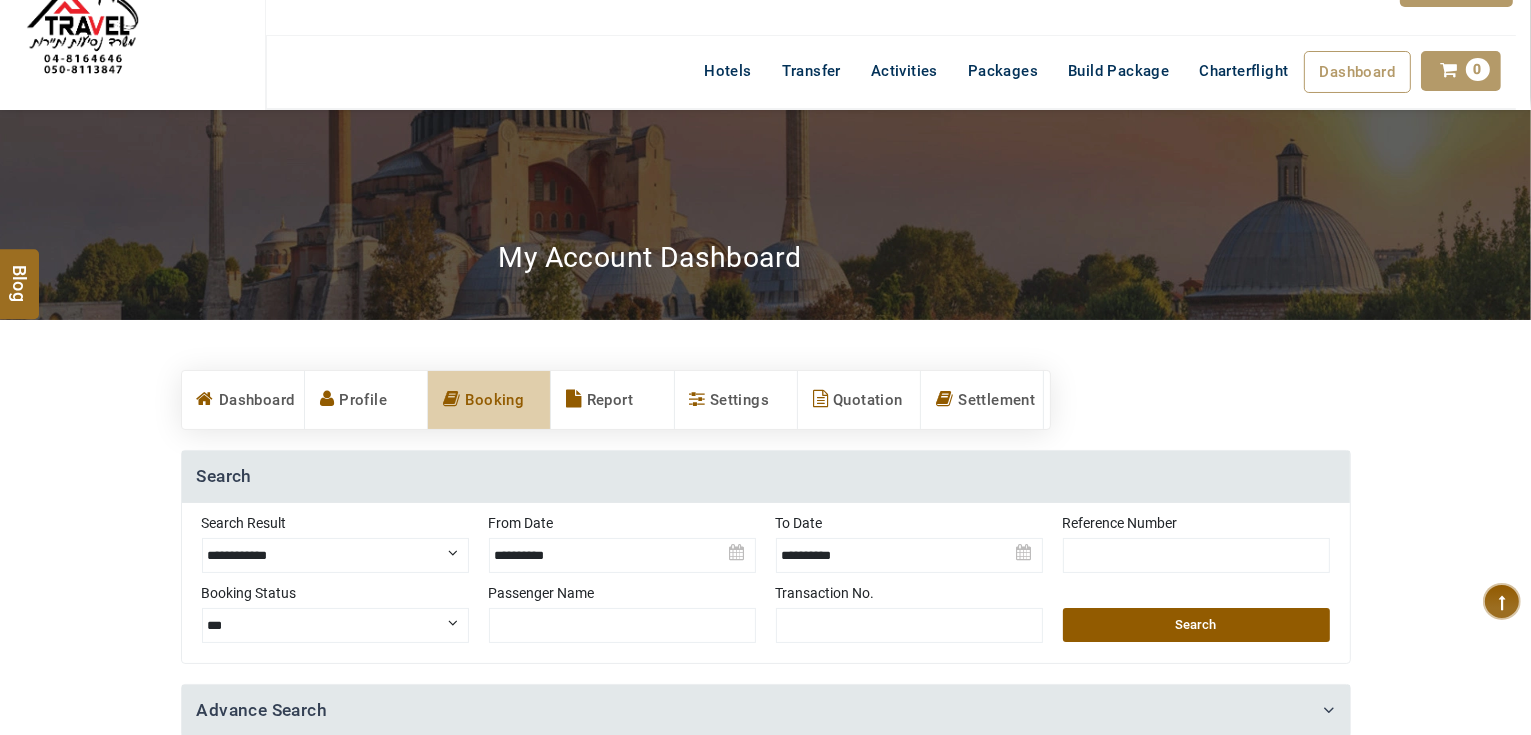 scroll, scrollTop: 80, scrollLeft: 0, axis: vertical 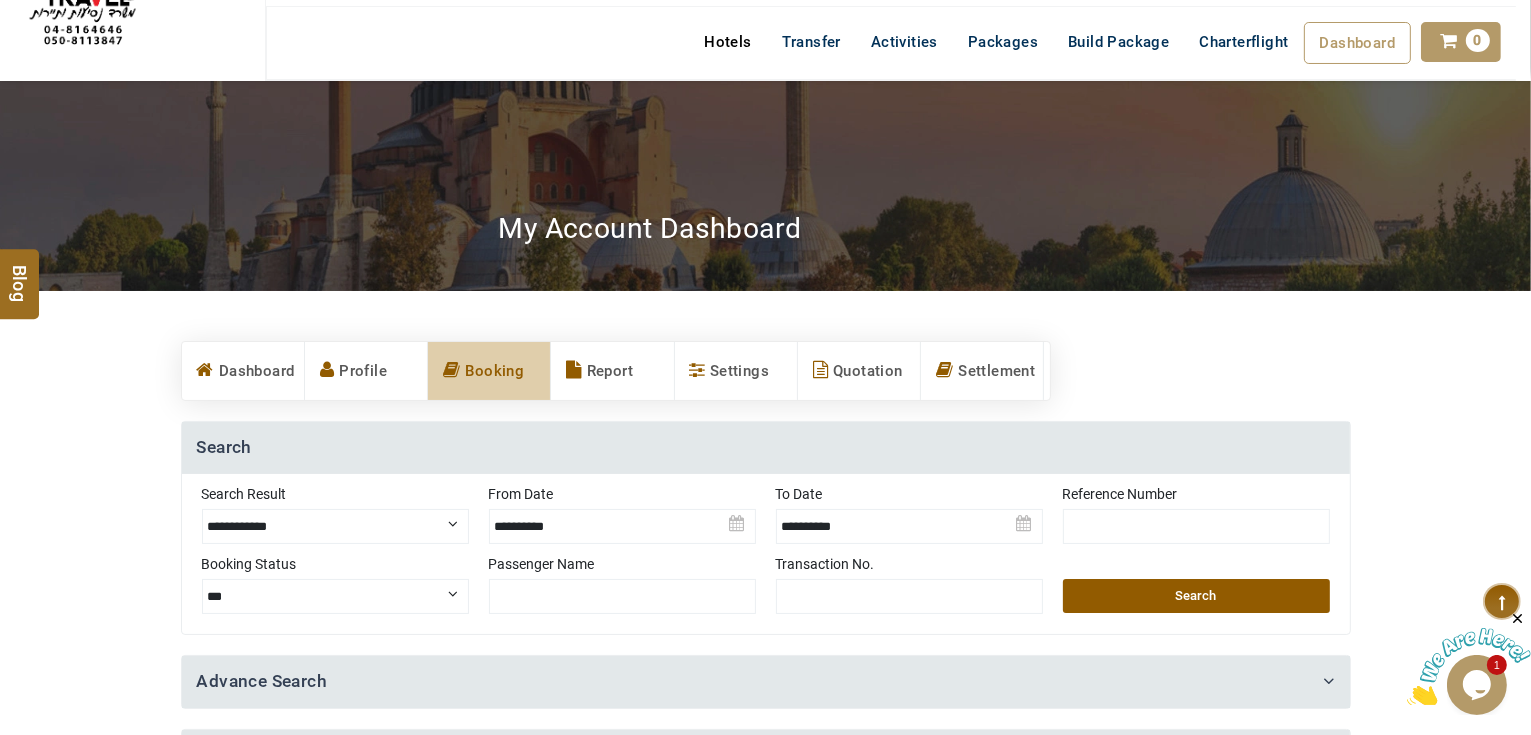 click on "Hotels" at bounding box center [727, 42] 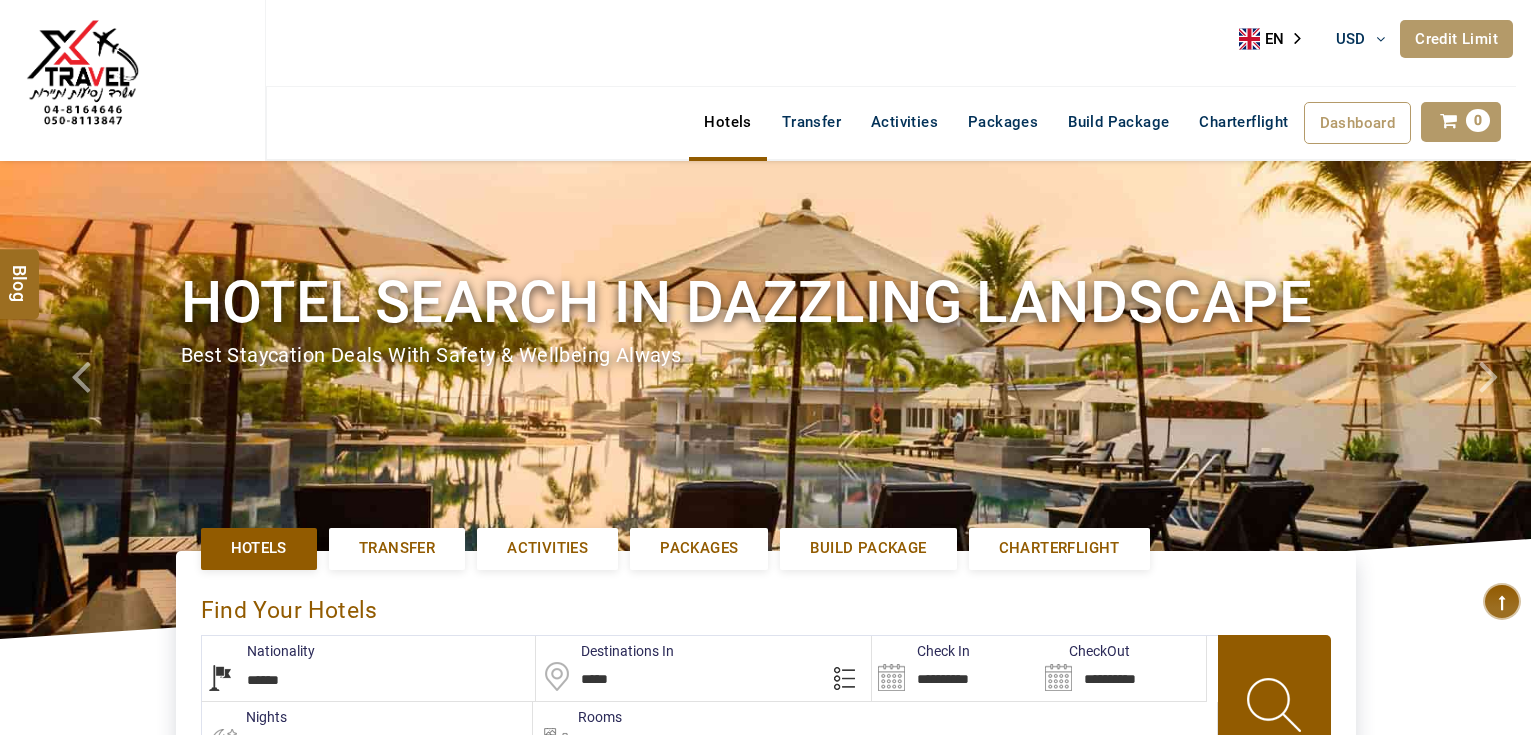 select on "******" 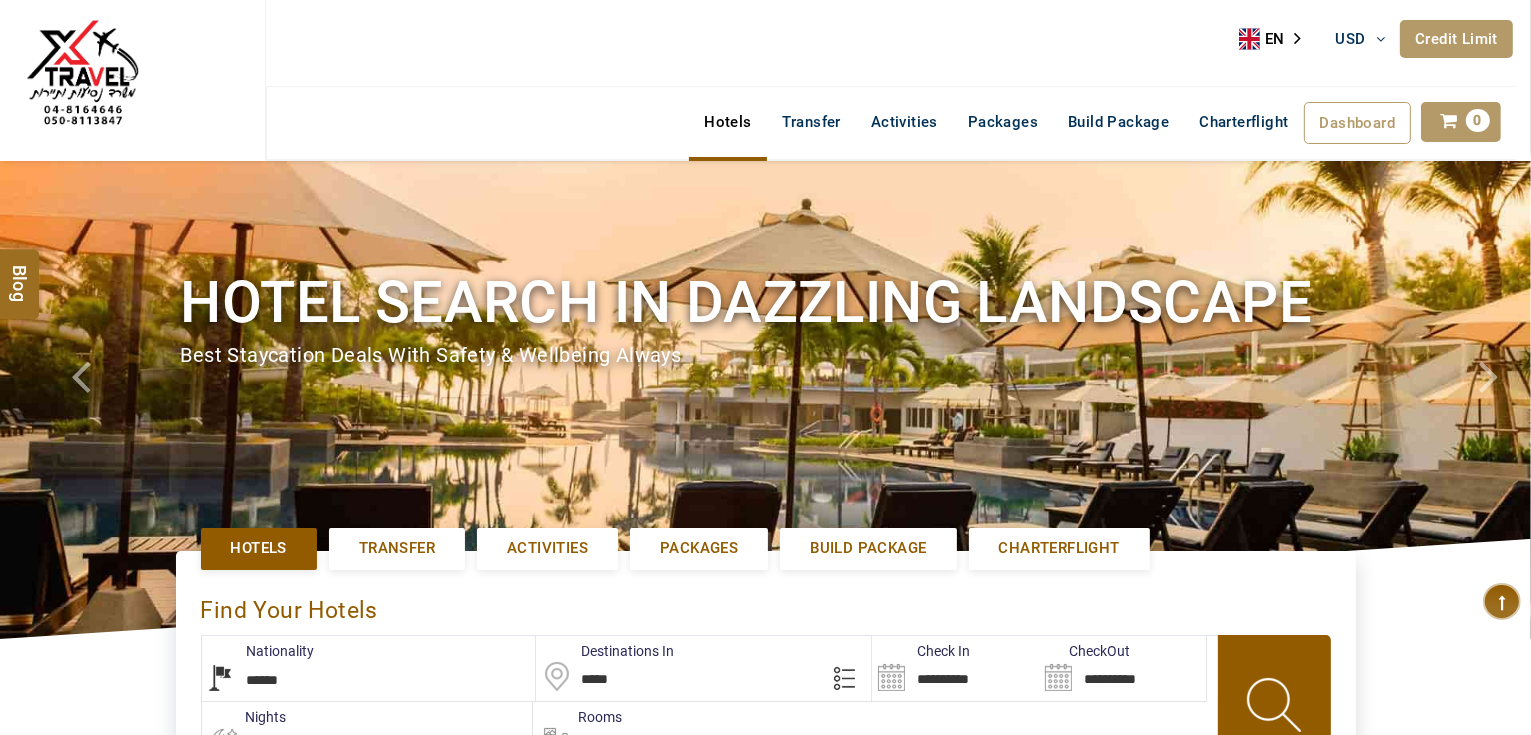 click on "*****" at bounding box center [703, 668] 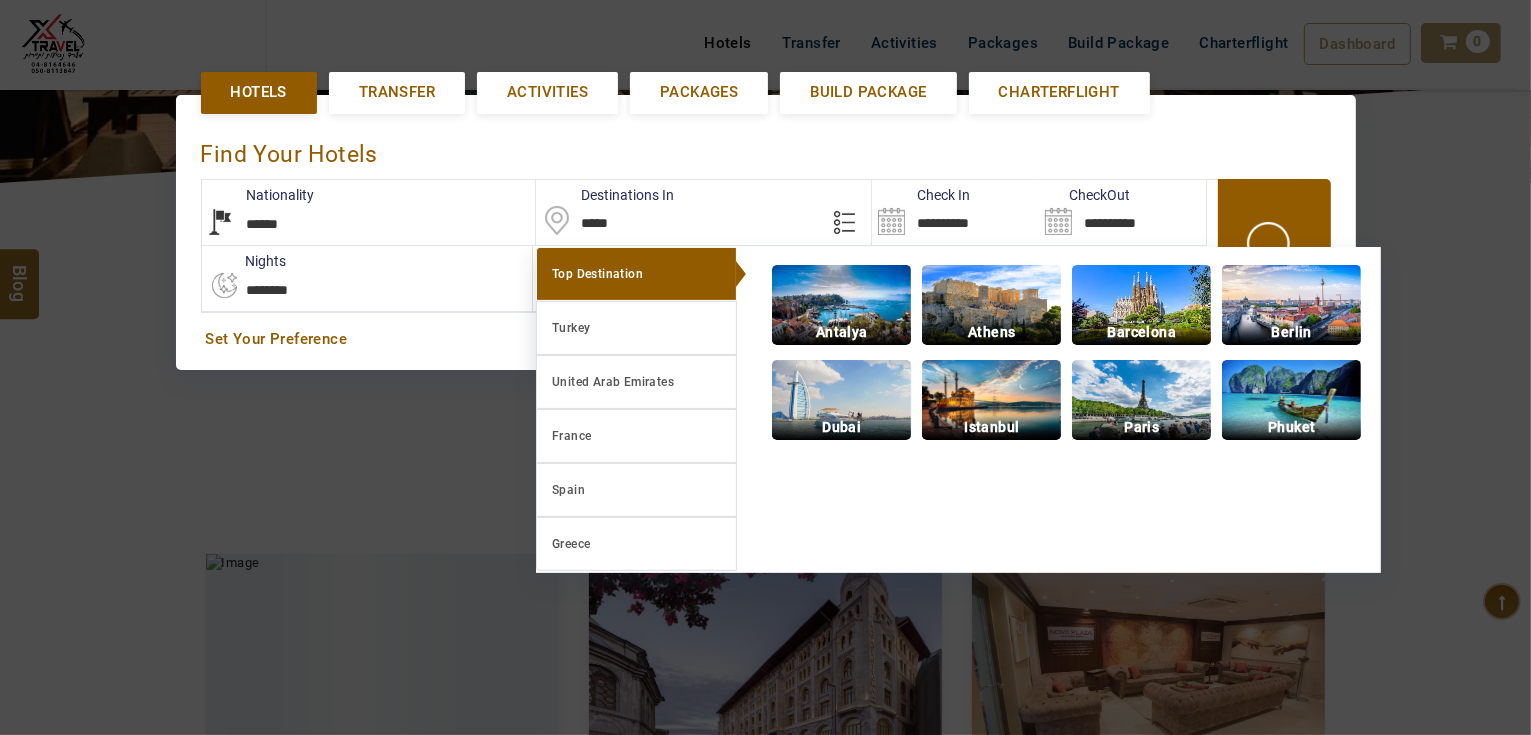 scroll, scrollTop: 460, scrollLeft: 0, axis: vertical 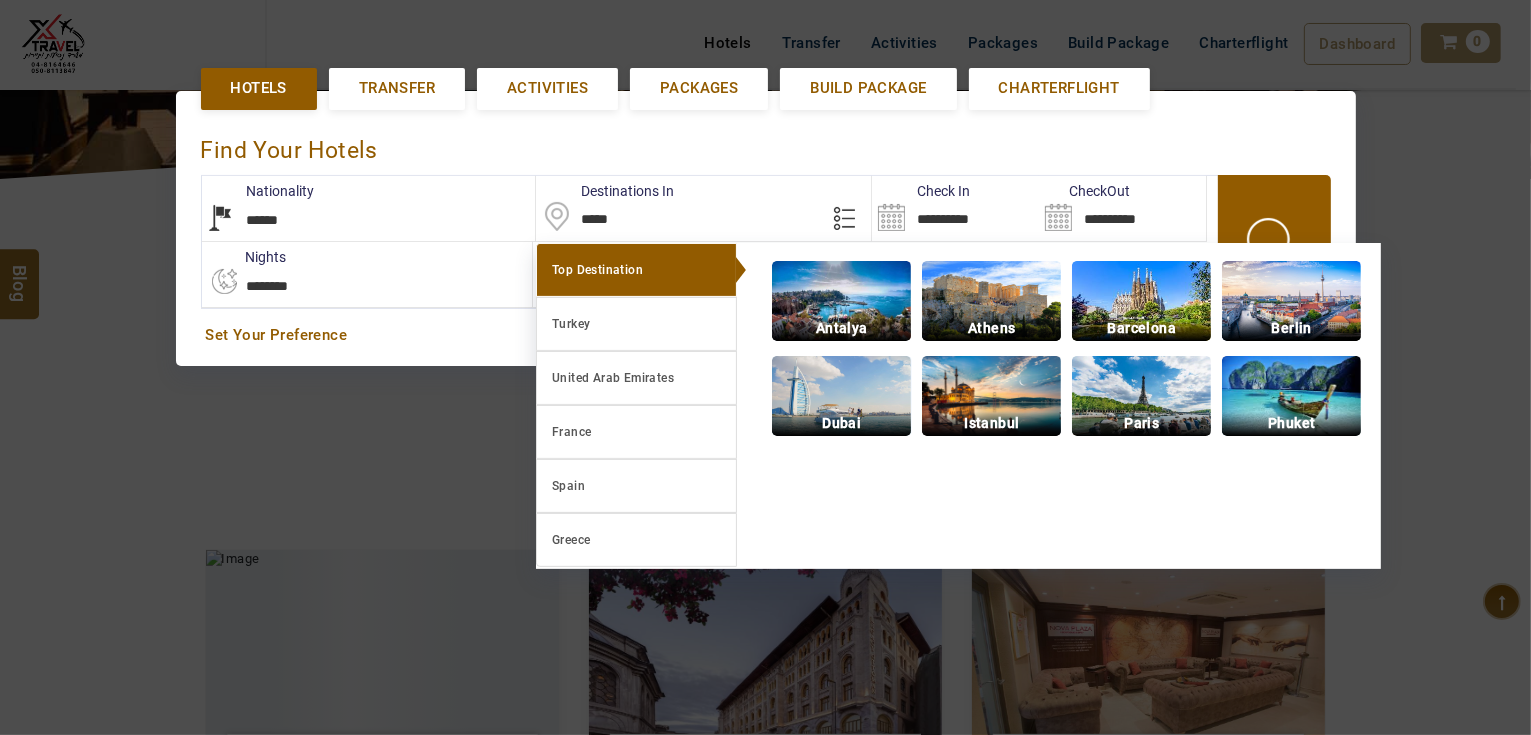 paste on "**********" 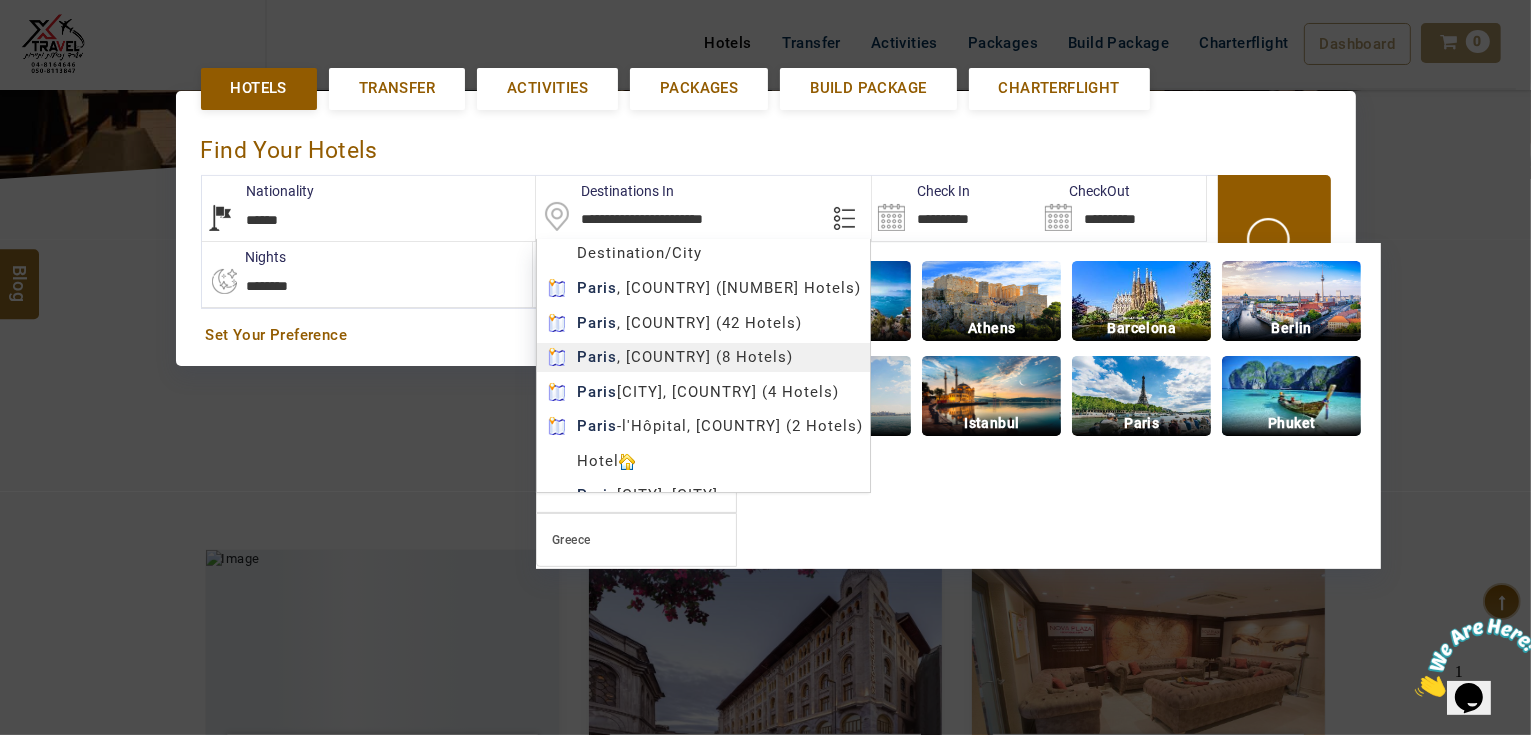 type on "**********" 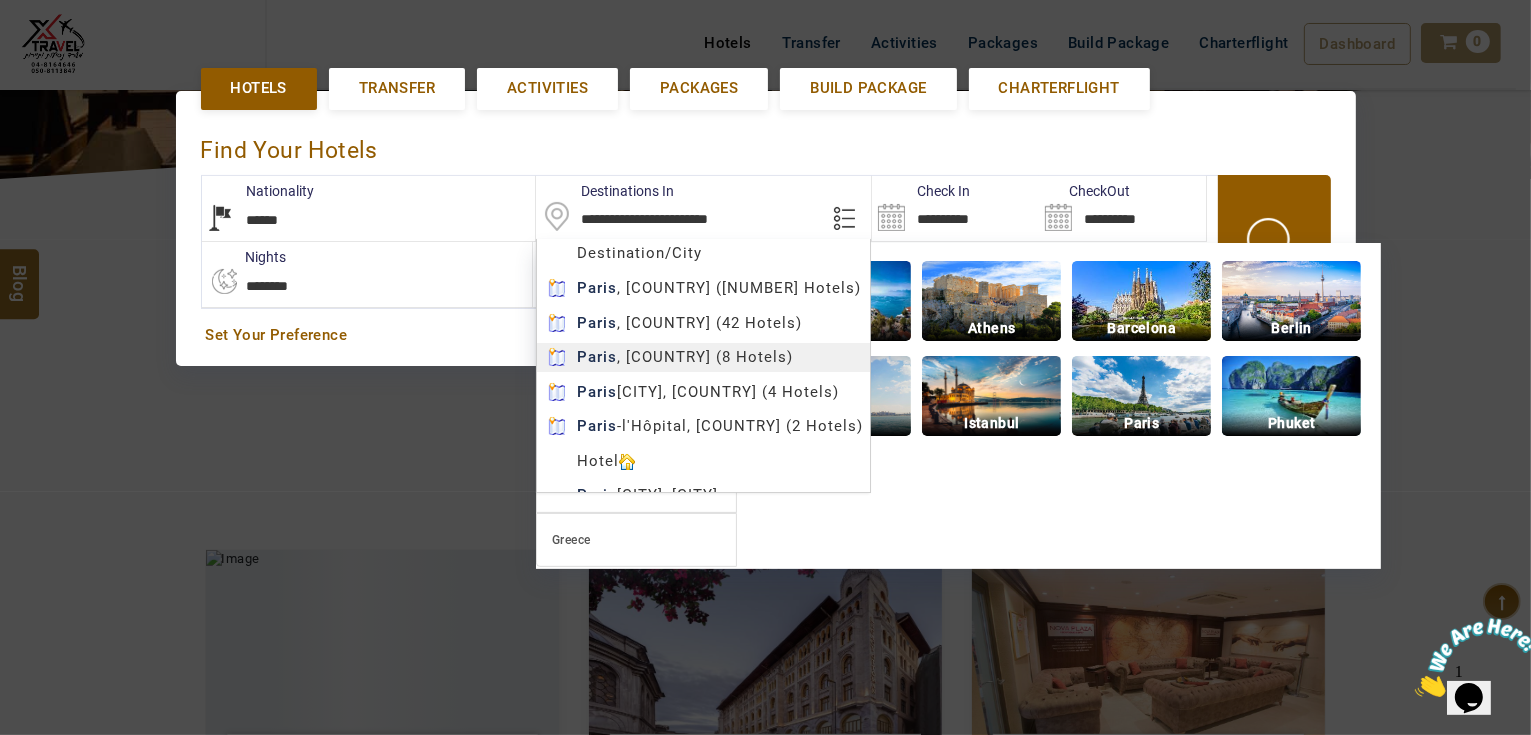 scroll, scrollTop: 0, scrollLeft: 0, axis: both 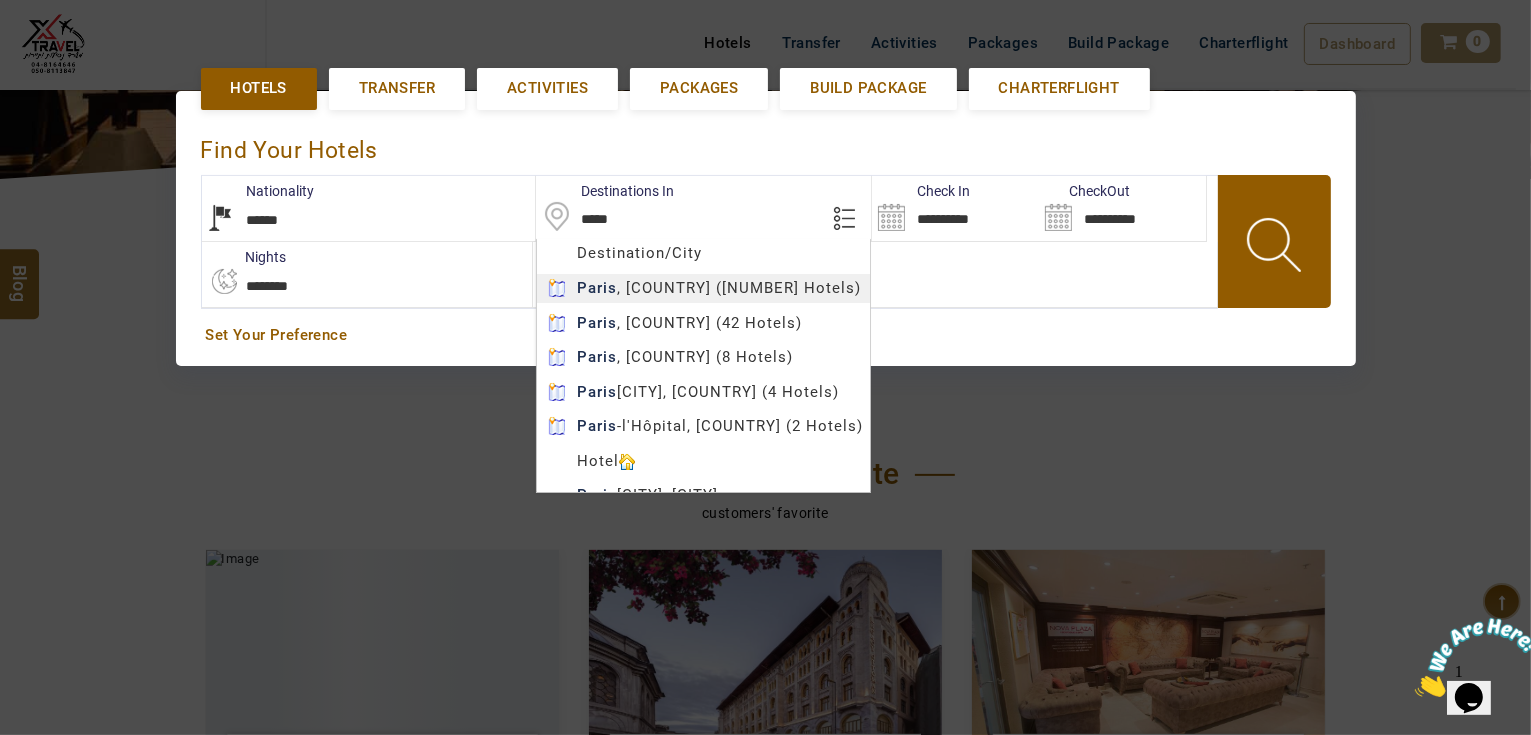 type on "*****" 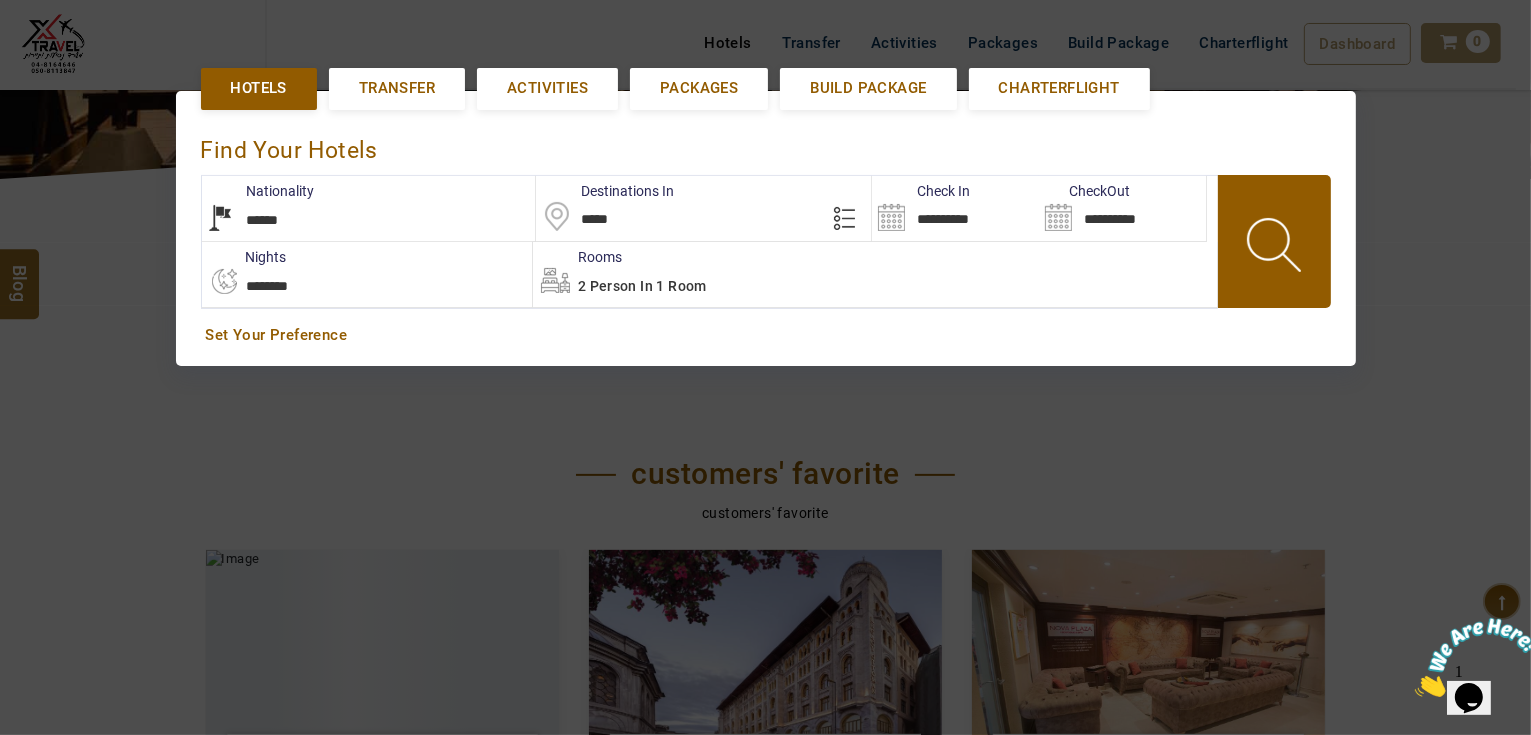 click on "[NAME] [LASTNAME] USD AED AED EUR € USD $ INR ₹ THB ฿ IDR Rp BHD BHD TRY ₺ Credit Limit EN HE AR ES PT ZH Helpline
+971 [PHONE] Register Now +971 [PHONE] [EMAIL] About Us What we Offer Blog Why Us Contact Hotels Transfer Activities Packages Build Package Charterflight Dashboard My Profile My Booking My Reports My Quotation Sign Out 0 Points Redeem Now To Redeem 37092 Points Future Points 2301 Points Credit Limit Credit Limit USD 30000.00 70% Complete Used USD 7587.10 Available USD 22412.90 Setting Looks like you haven't added anything to your cart yet Countinue Shopping ******* ****** Please Wait.. Blog demo
Remember me Forgot
password? LOG IN Don't have an account? Register Now My Booking View/ Print/Cancel Your Booking without Signing in Submit demo
In A Few Moment, You Will Be Celebrating Best Hotel options galore ! Check In CheckOut Rooms Rooms Please Wait Hotel search in dazzling landscape Hotels Transfer Packages" at bounding box center (765, 937) 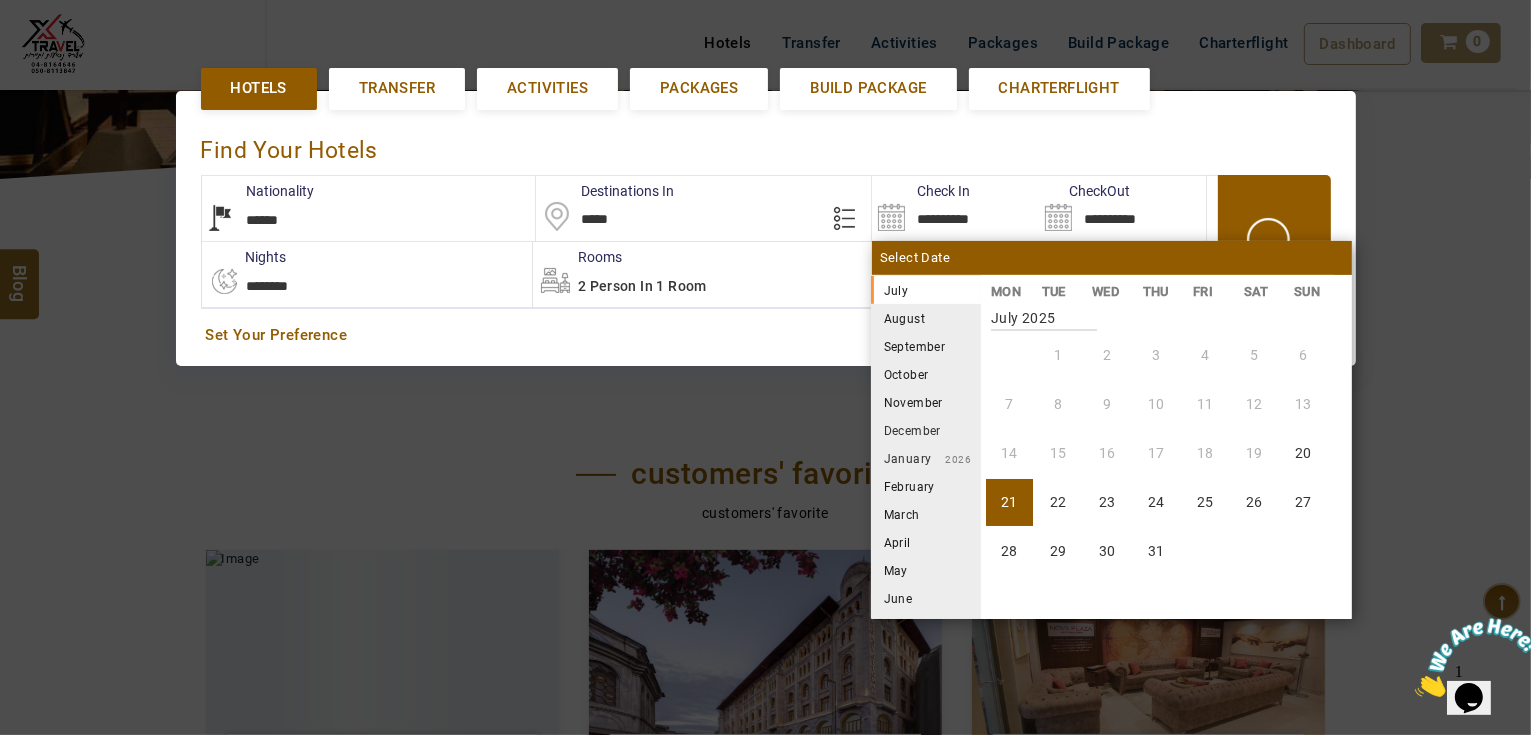 click on "December" at bounding box center [926, 430] 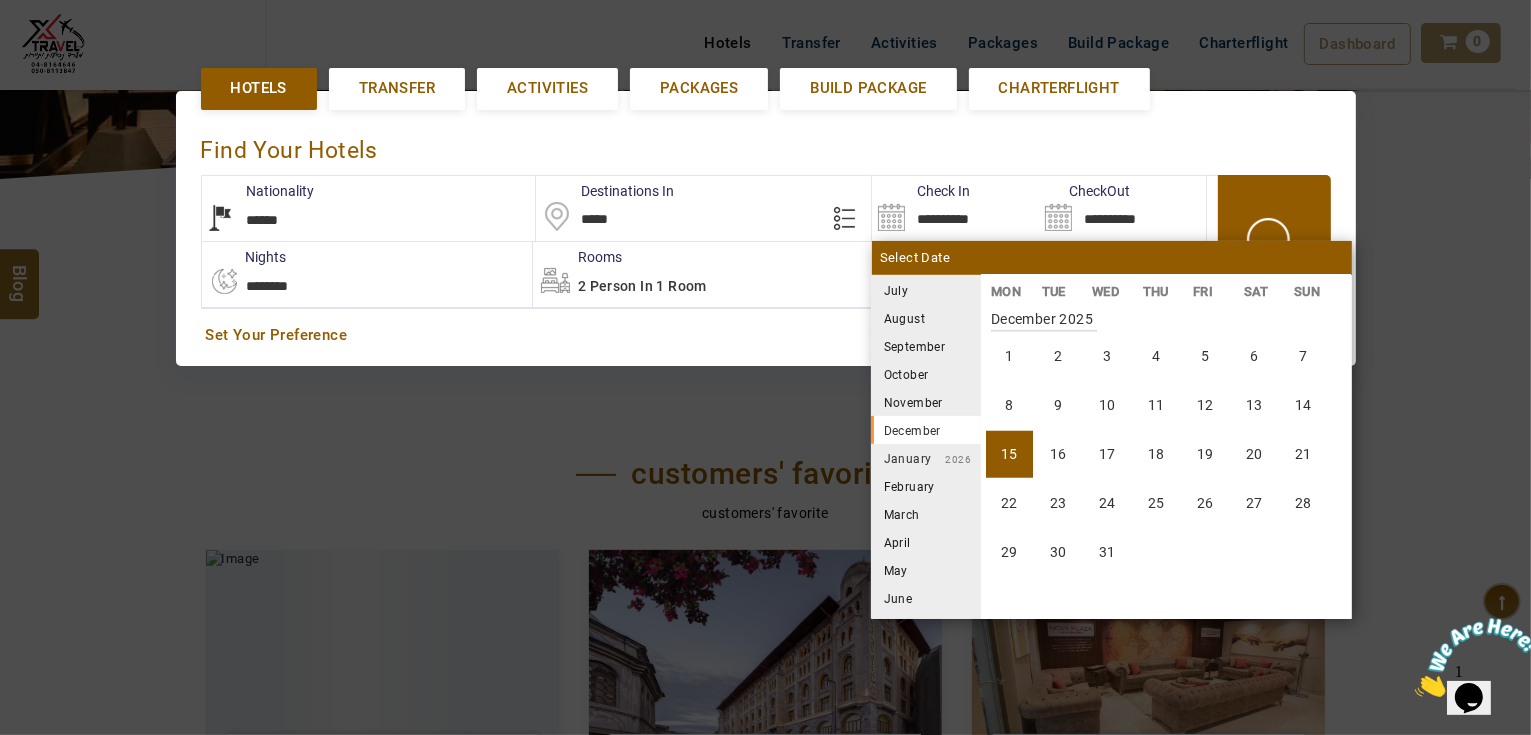 scroll, scrollTop: 1850, scrollLeft: 0, axis: vertical 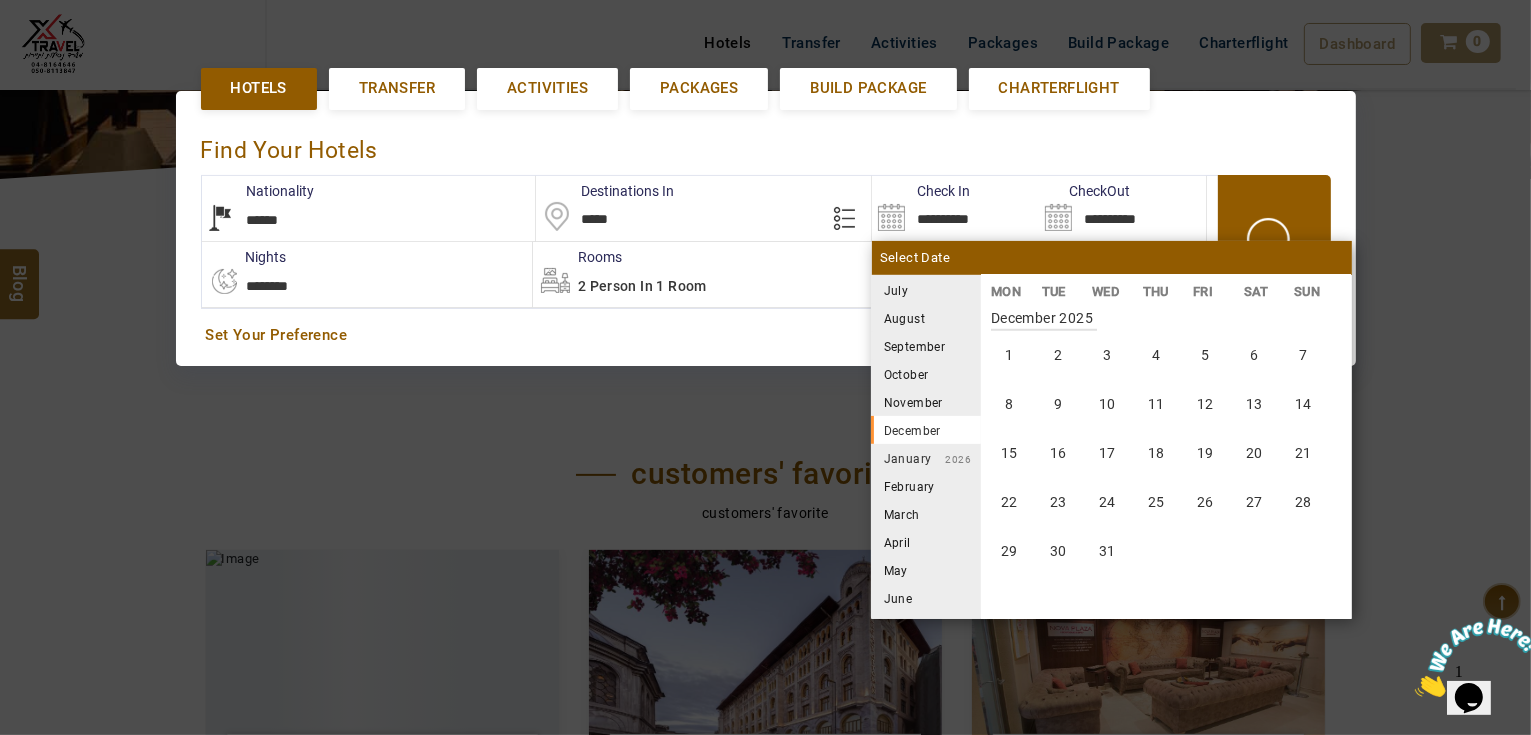 drag, startPoint x: 1148, startPoint y: 500, endPoint x: 1113, endPoint y: 512, distance: 37 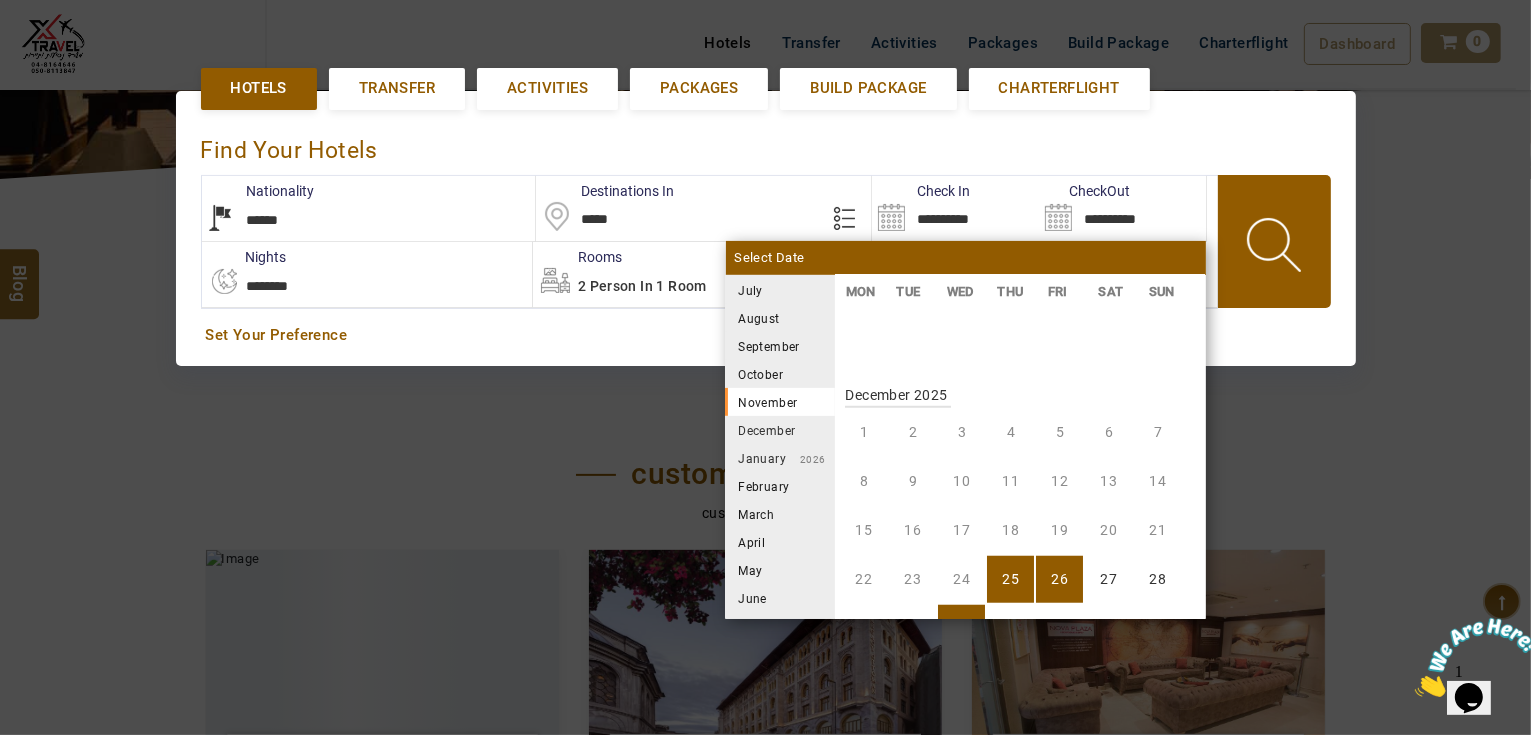 scroll, scrollTop: 1850, scrollLeft: 0, axis: vertical 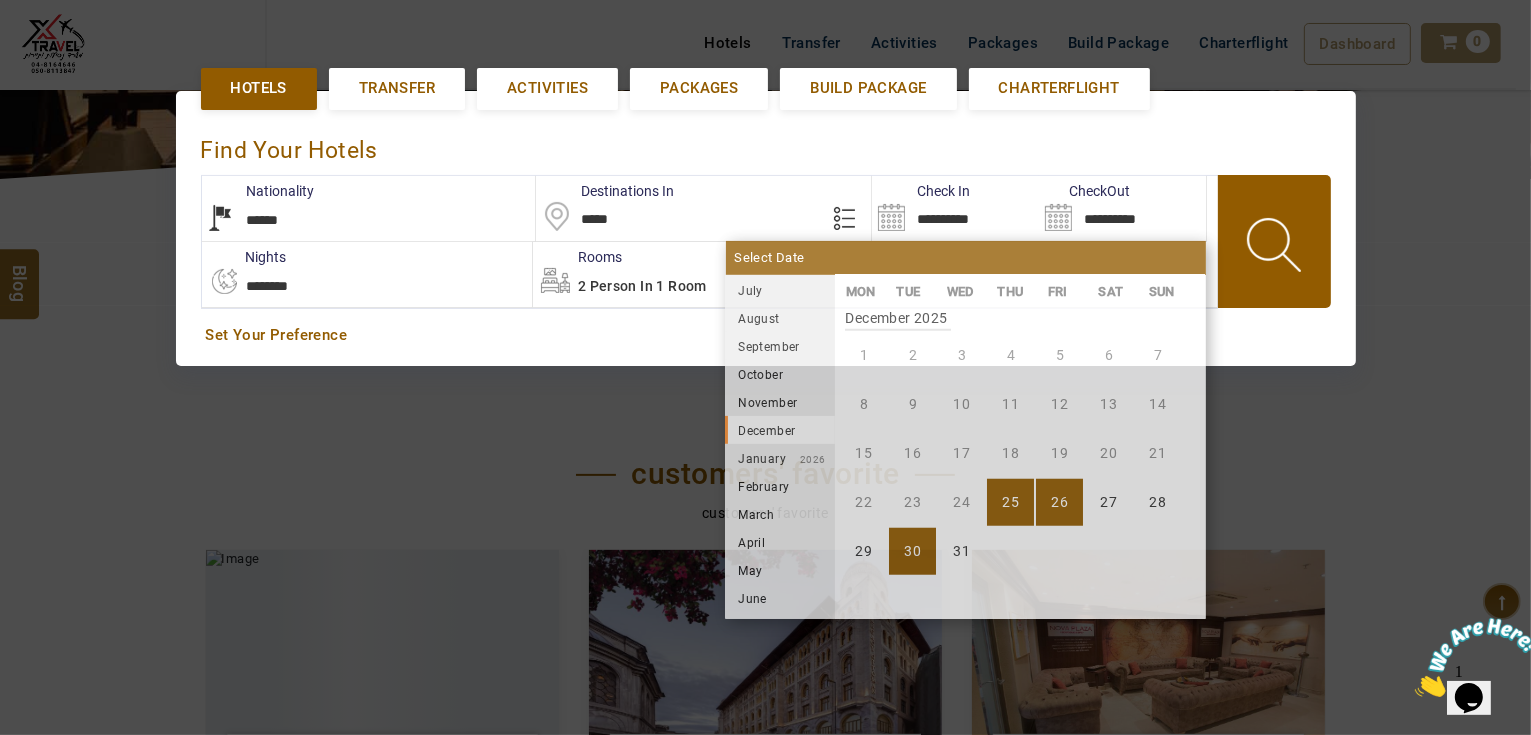 click on "30" at bounding box center [912, 551] 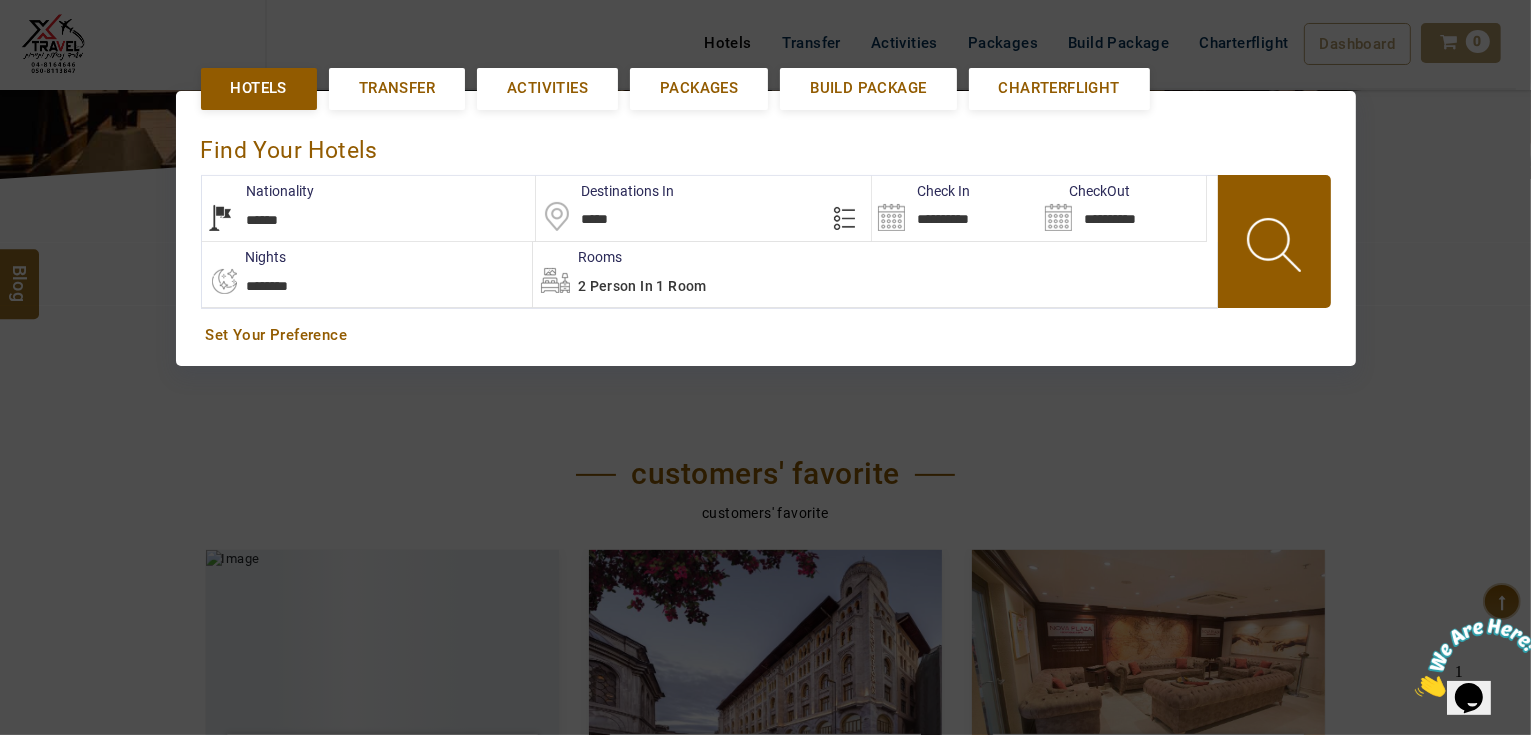 click at bounding box center (1276, 248) 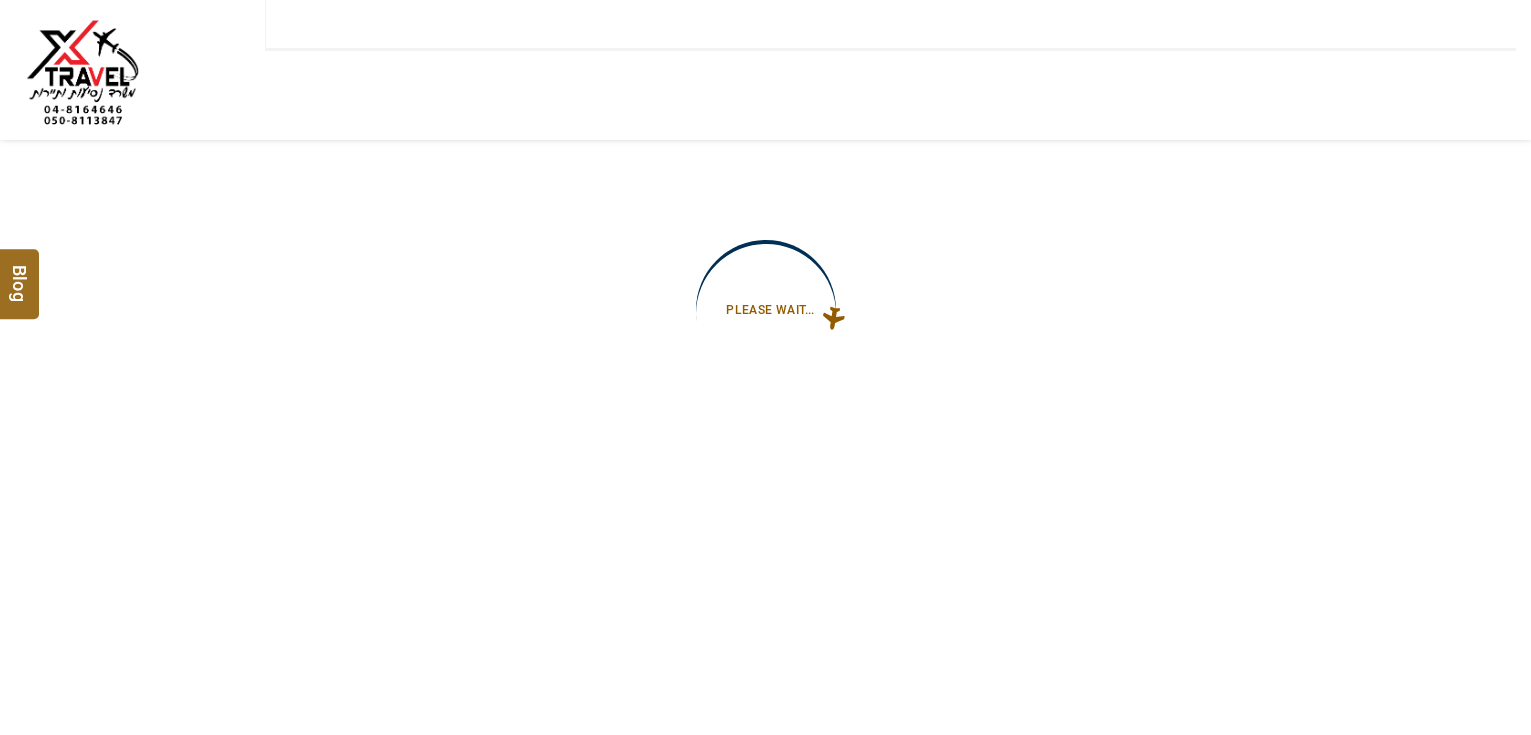 type on "**********" 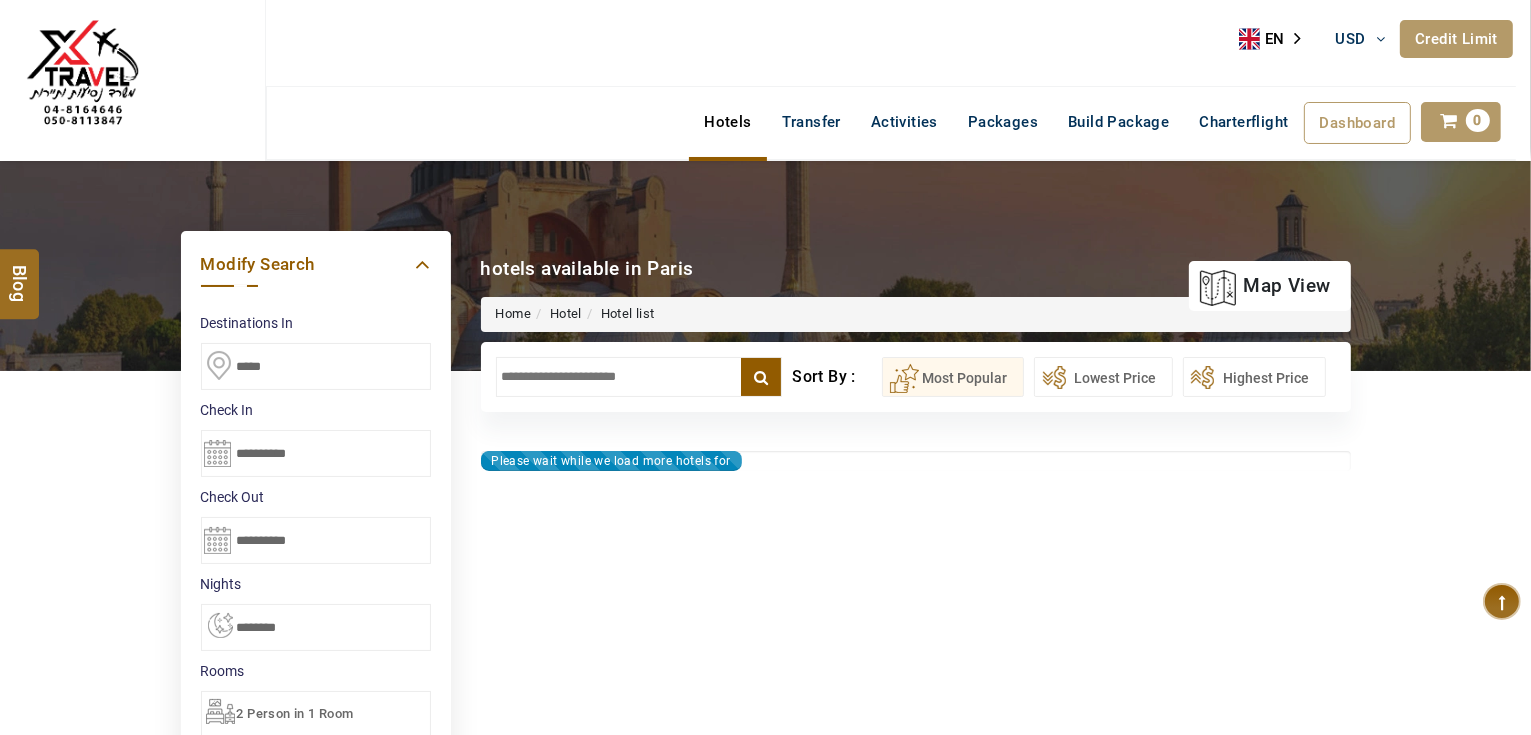 type on "**********" 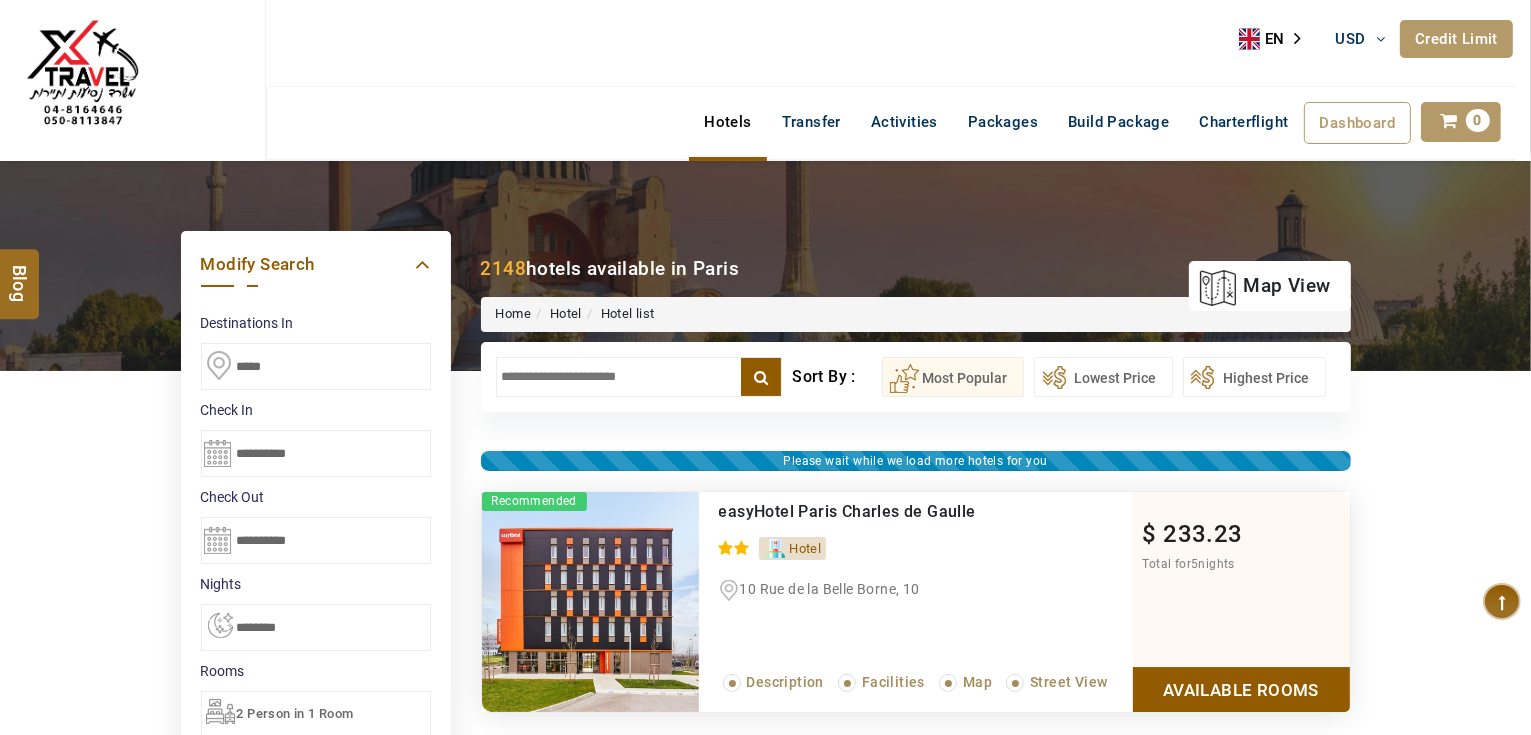 paste on "**********" 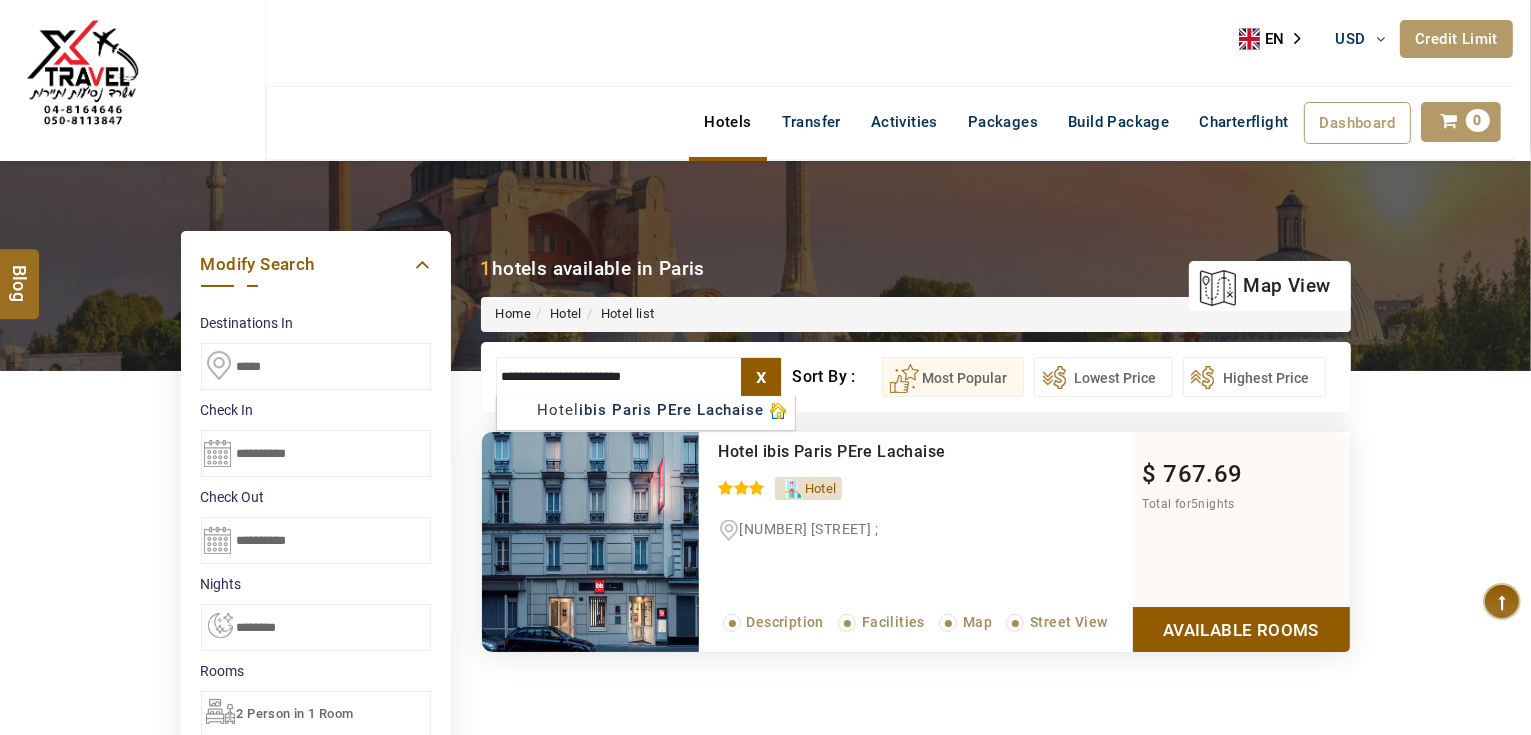 type on "**********" 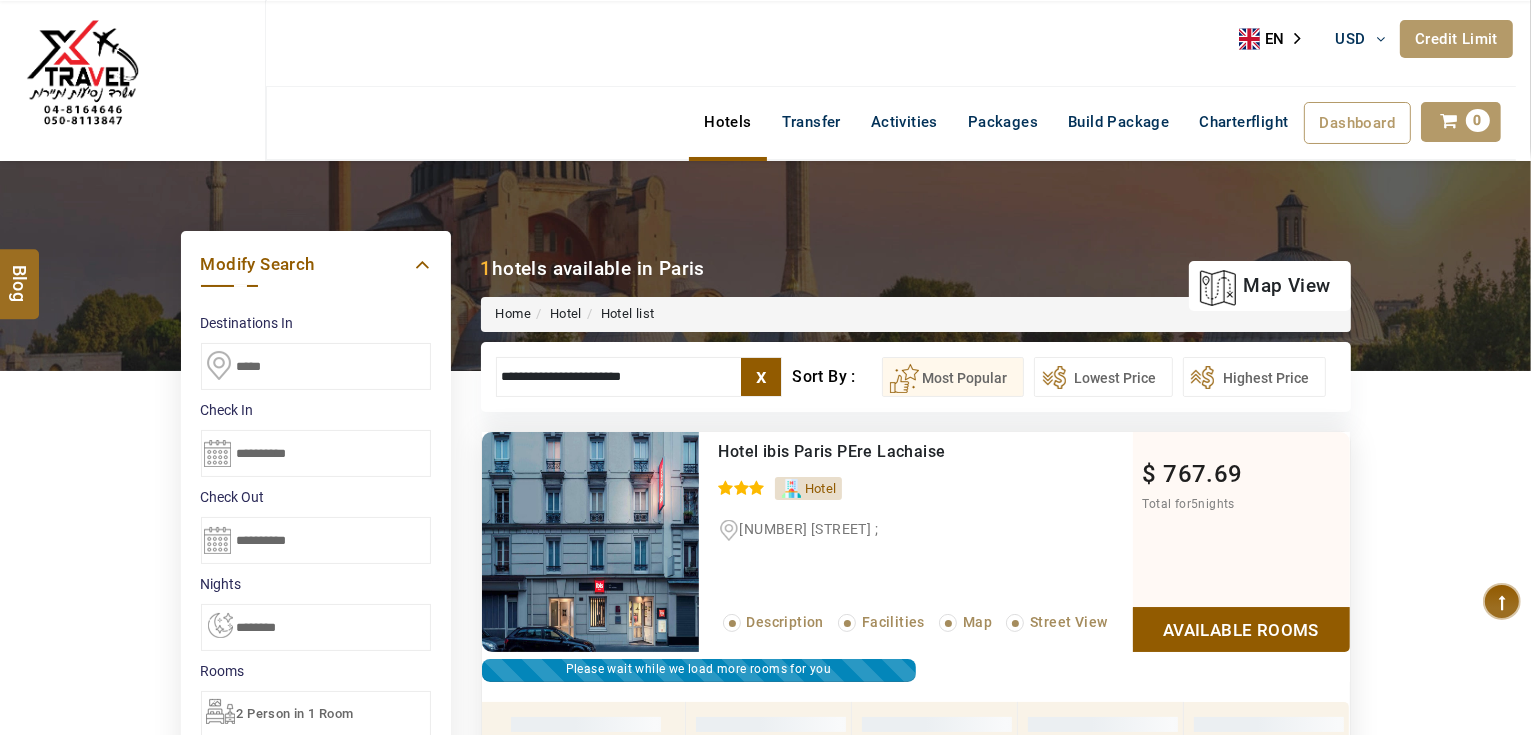 scroll, scrollTop: 380, scrollLeft: 0, axis: vertical 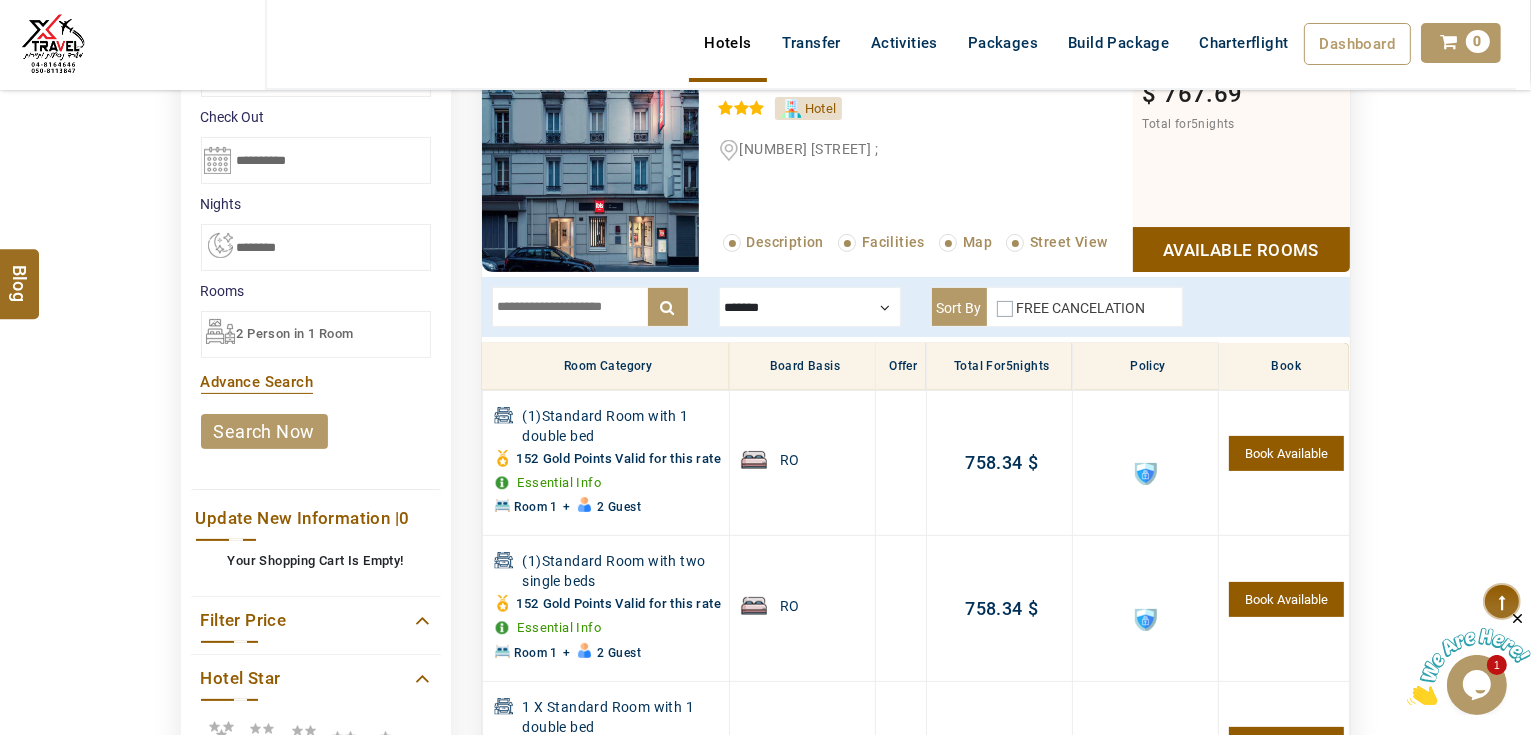 click on "DESTINATION + Add Destination  Nationality Afghanistan Albania Algeria American Samoa Andorra Angola Anguilla Antigua And Barbuda Argentina Armenia Aruba Australia Austria Azerbaijan Bahamas Bahrain Bangladesh Barbados Belarus Belgium Belize Benin Bermuda Bhutan Bolivia Bosnia Herzegovina Botswana Brazil British Indian Ocean Territory British Virgin Islands Brunei Darussalam Bulgaria Burkina Faso Burundi Cambodia Cameroon Canada Cape Verde Caribbean Cayman Islands Central African Republic Chad Chile China Christmas Island Cocos (Keeling) Islands Colombia Comoros Congo (Democratic Republic) Congo (Republic Of) Cook Islands Costa Rica Croatia Cuba Cyprus Czech Republic Denmark Djibouti Dominica Dominican Republic East Timor Ecuador Egypt El Salvador Equatorial Guinea Eritrea Estonia Ethiopia Falkland Islands(Malvinas) Faroe Islands Fiji Finland France French Guiana French Polynesia French Southern Territories Gabon Gambia Georgia Germany Ghana Gibraltar Greece Greenland Grenada Guadeloupe Guam Guatemala Guinea" at bounding box center [765, 505] 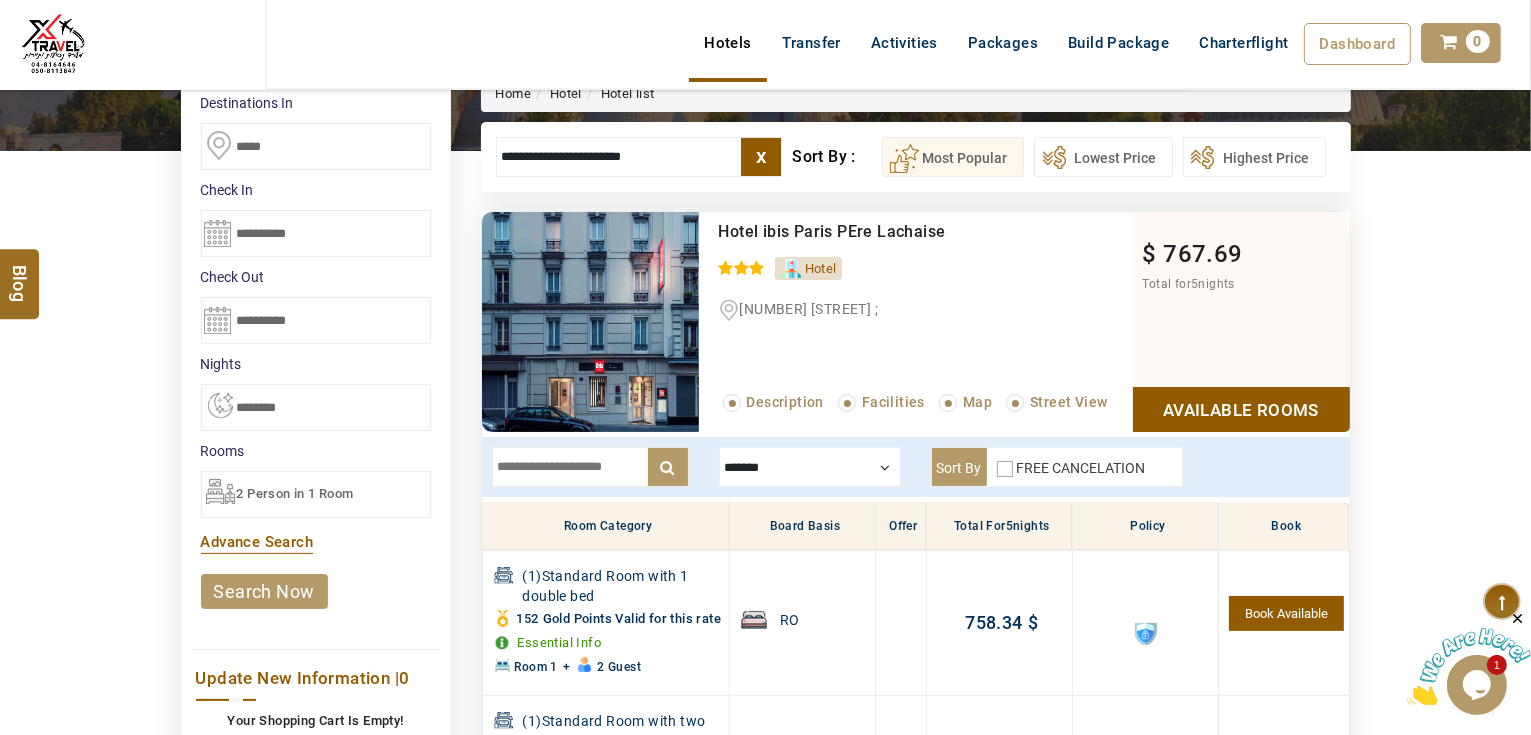 scroll, scrollTop: 300, scrollLeft: 0, axis: vertical 